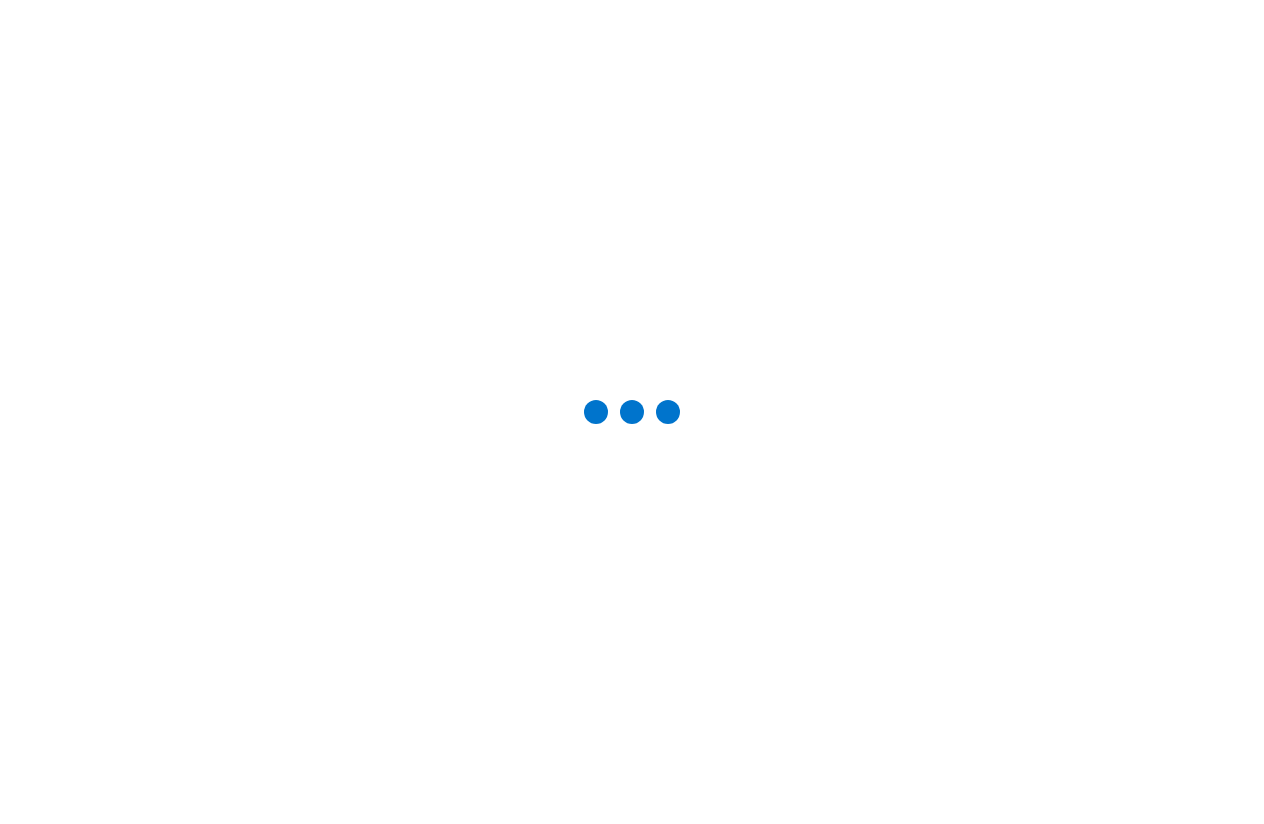 scroll, scrollTop: 0, scrollLeft: 0, axis: both 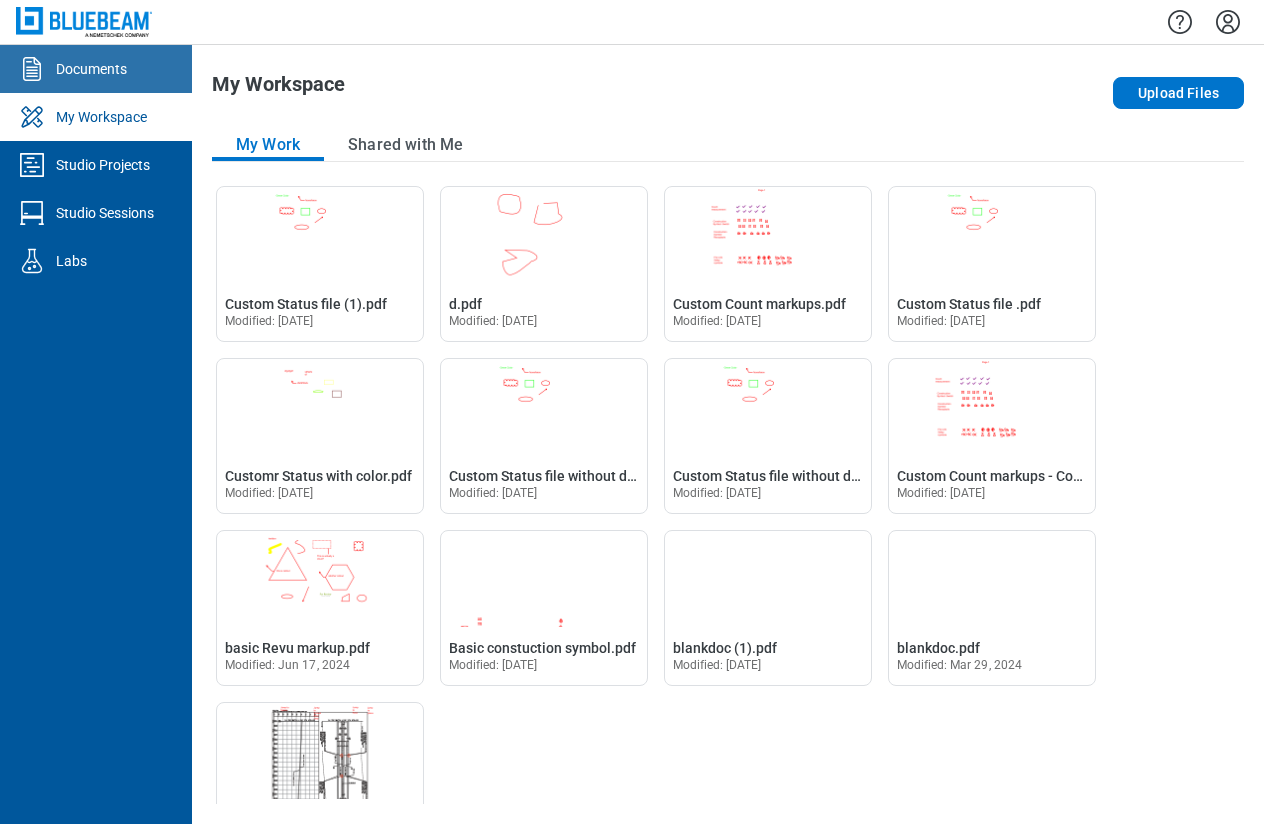 click on "Documents" at bounding box center (91, 69) 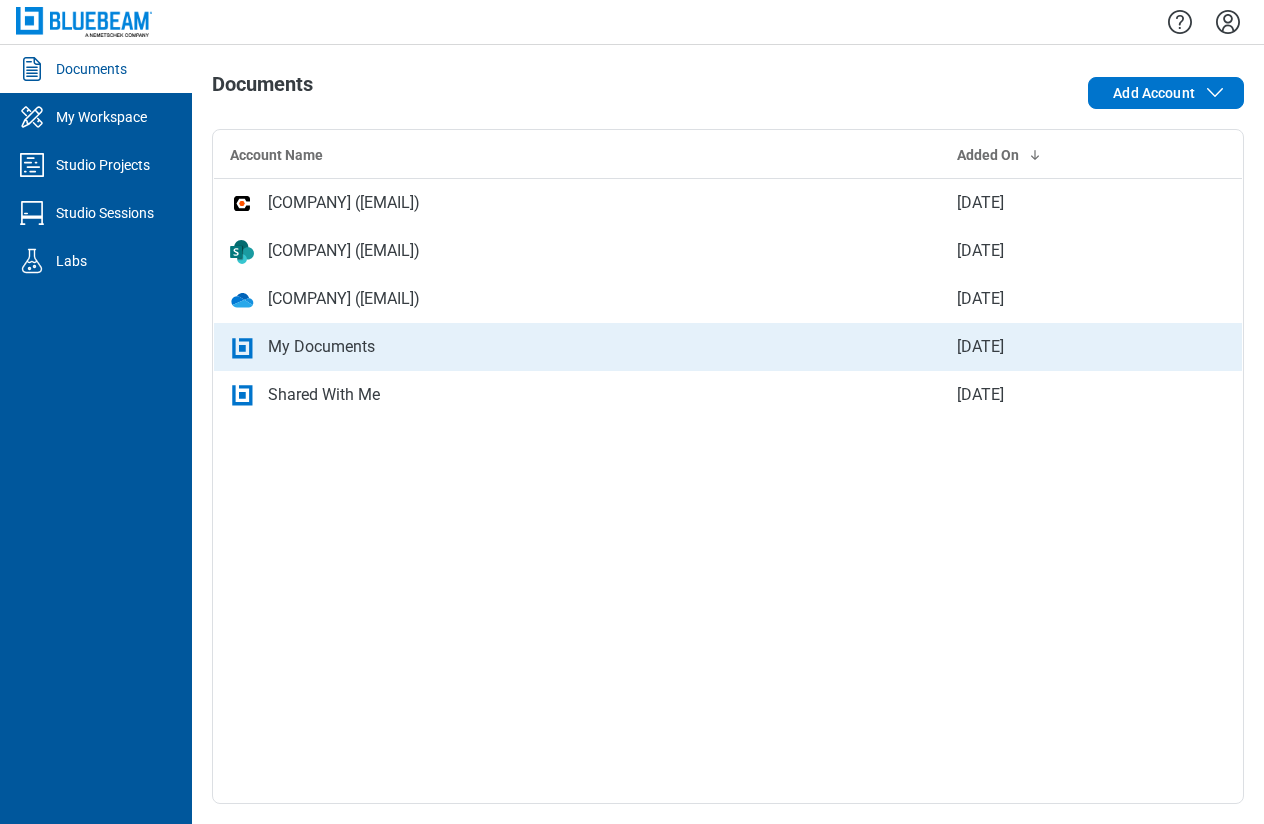 click on "My Documents" at bounding box center [577, 347] 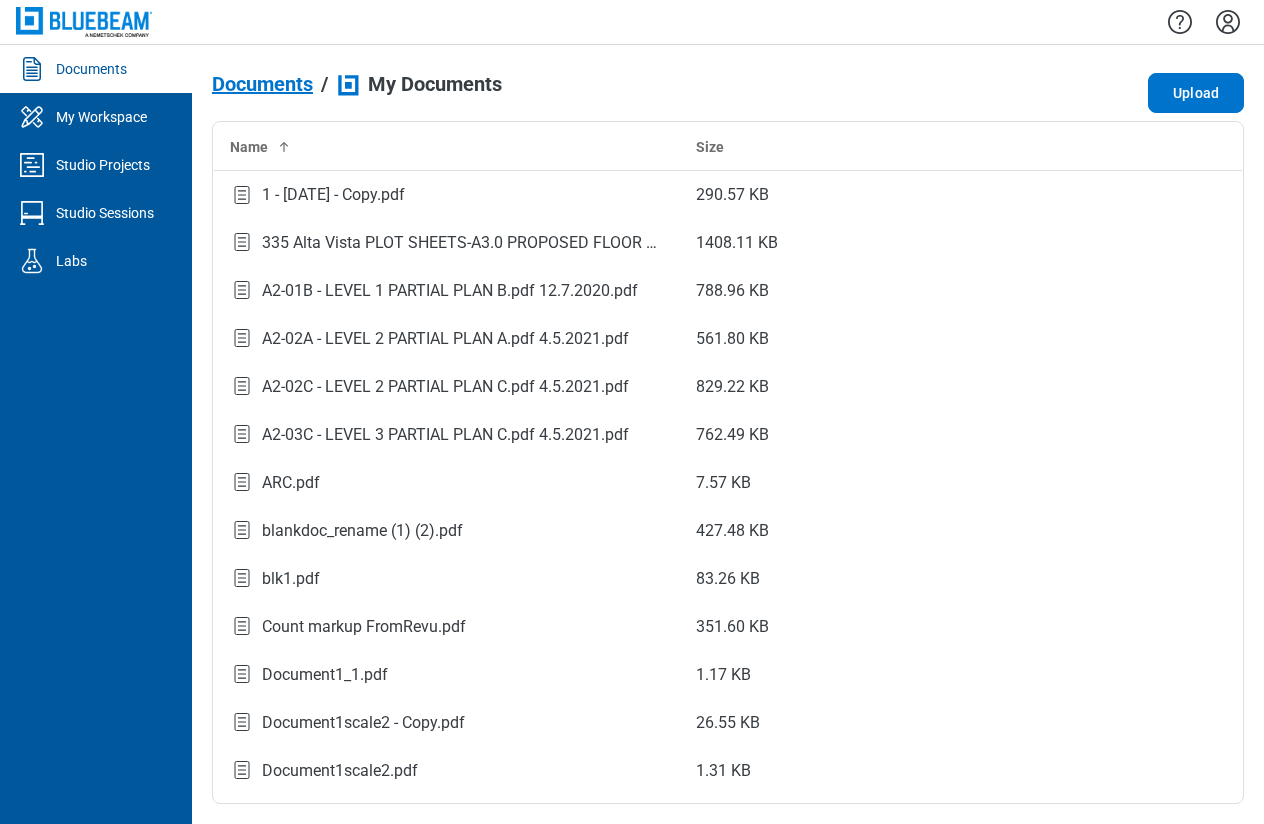 click on "Documents" at bounding box center [96, 69] 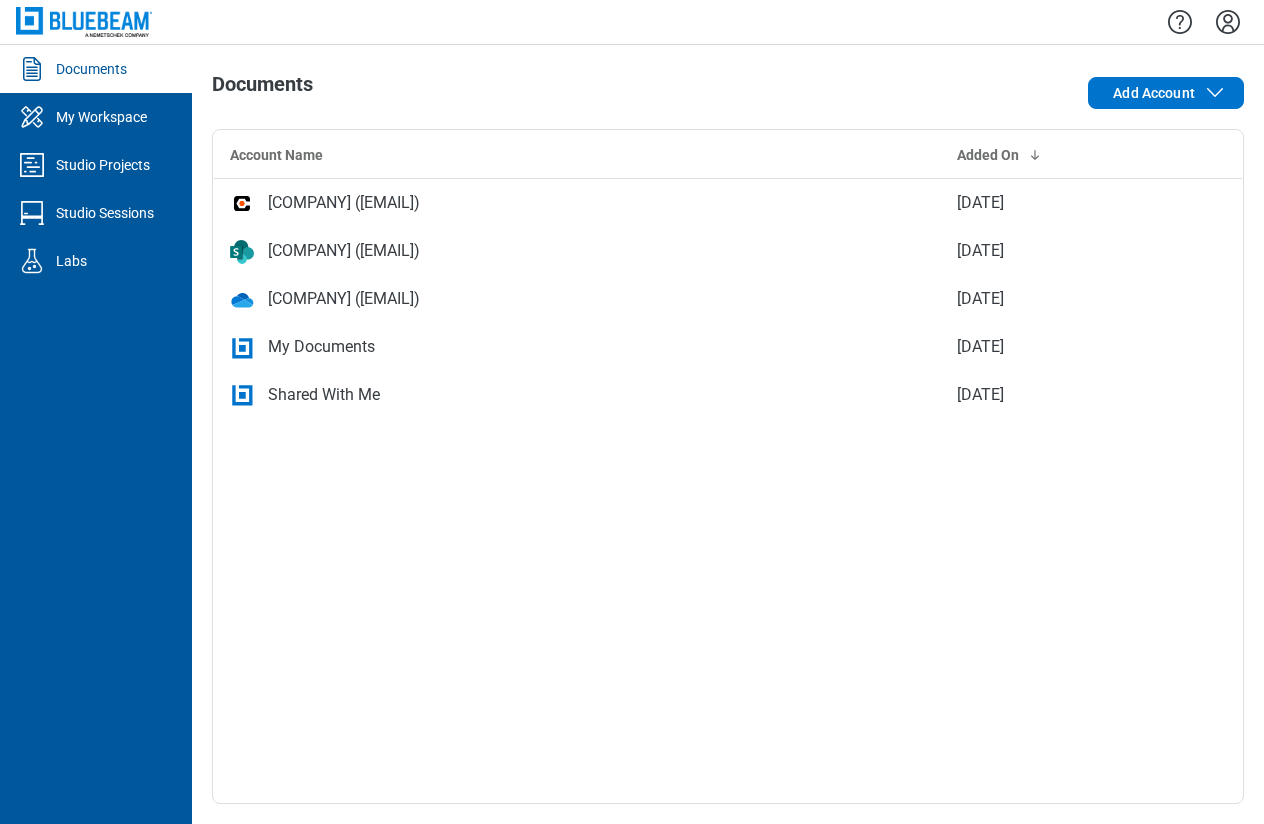 click on "Shared With Me" at bounding box center (324, 395) 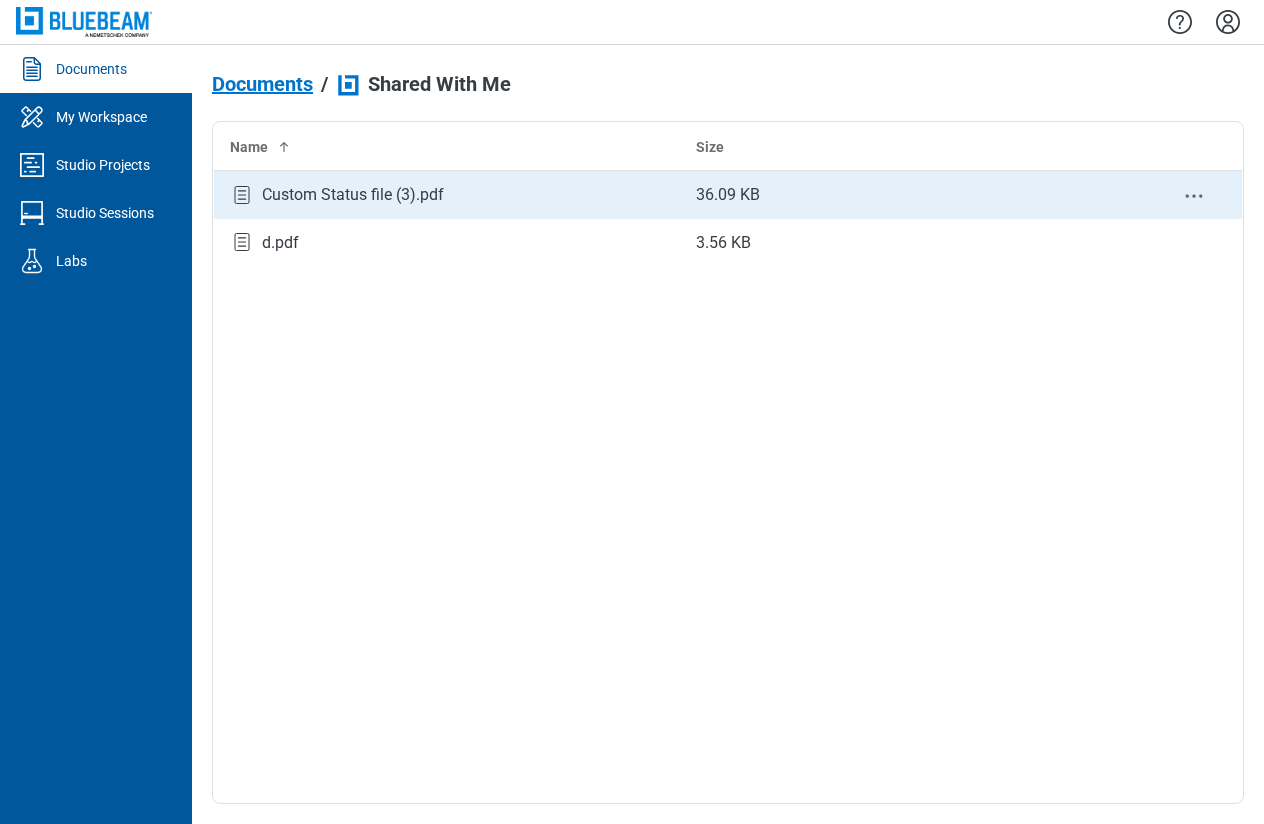 click on "Custom Status file  (3).pdf" at bounding box center (353, 195) 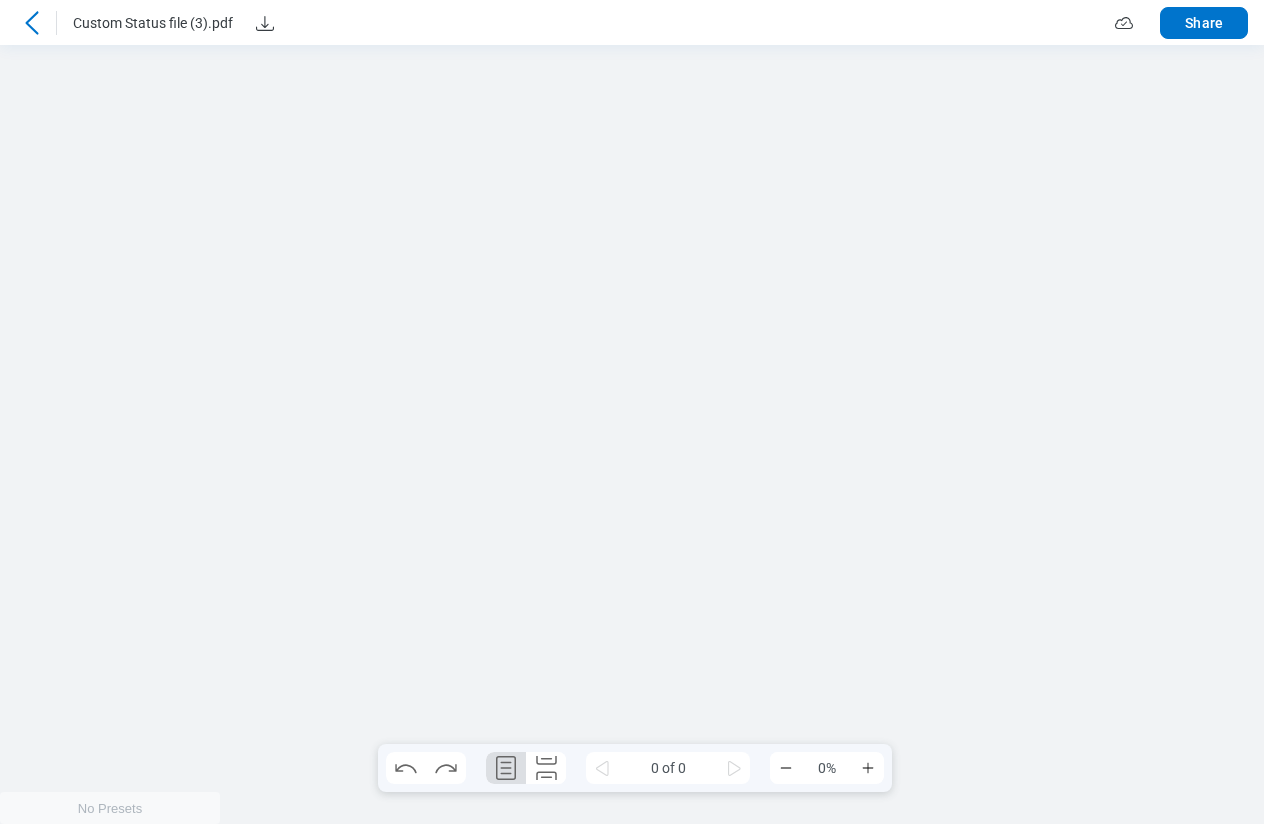 scroll, scrollTop: 0, scrollLeft: 0, axis: both 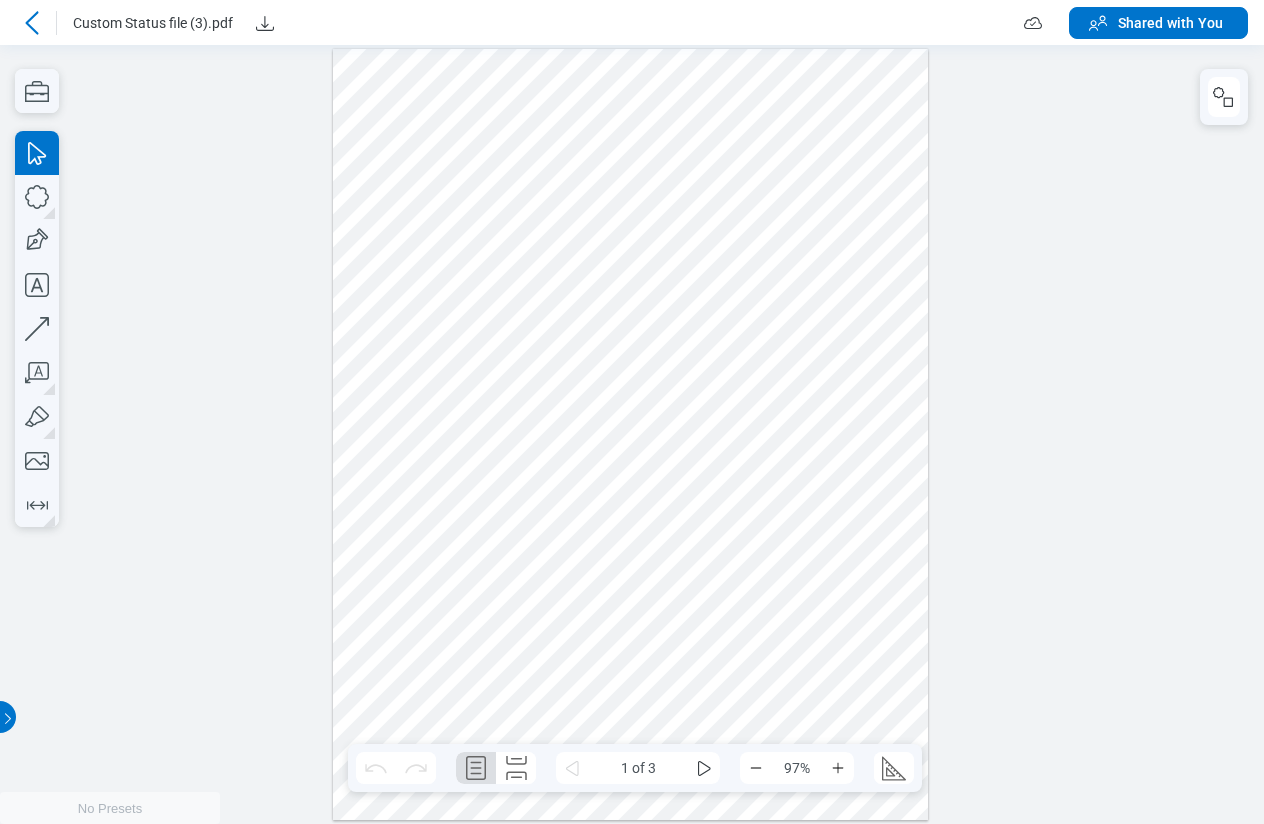 click at bounding box center (631, 434) 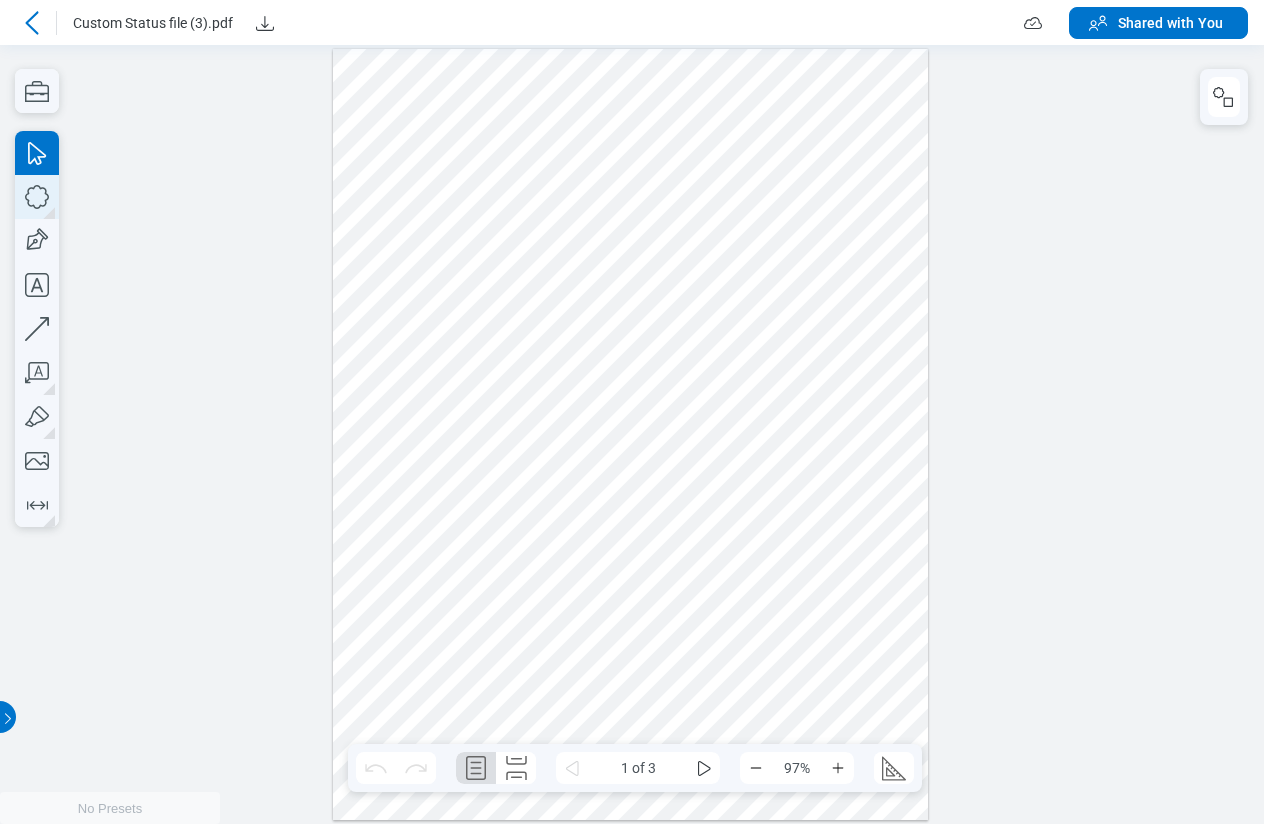 click 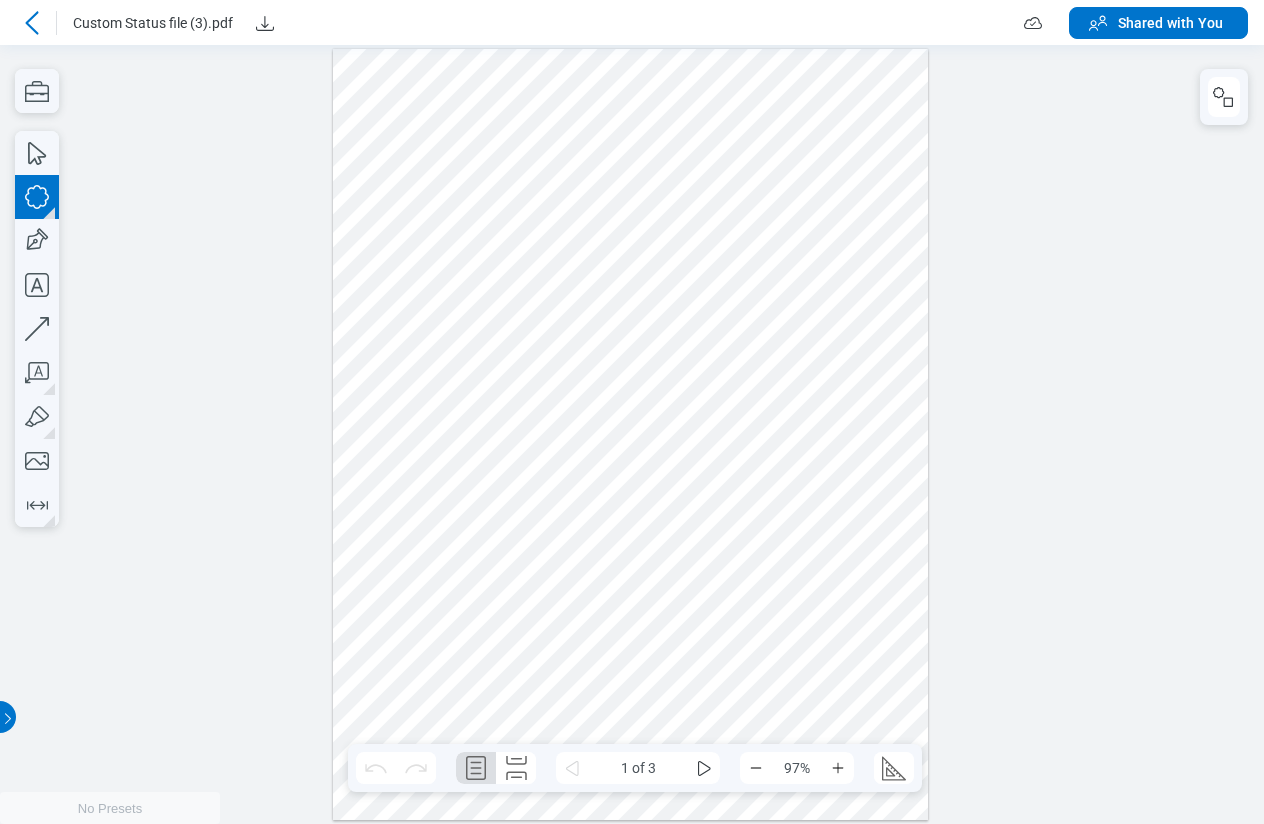 drag, startPoint x: 679, startPoint y: 223, endPoint x: 843, endPoint y: 329, distance: 195.27417 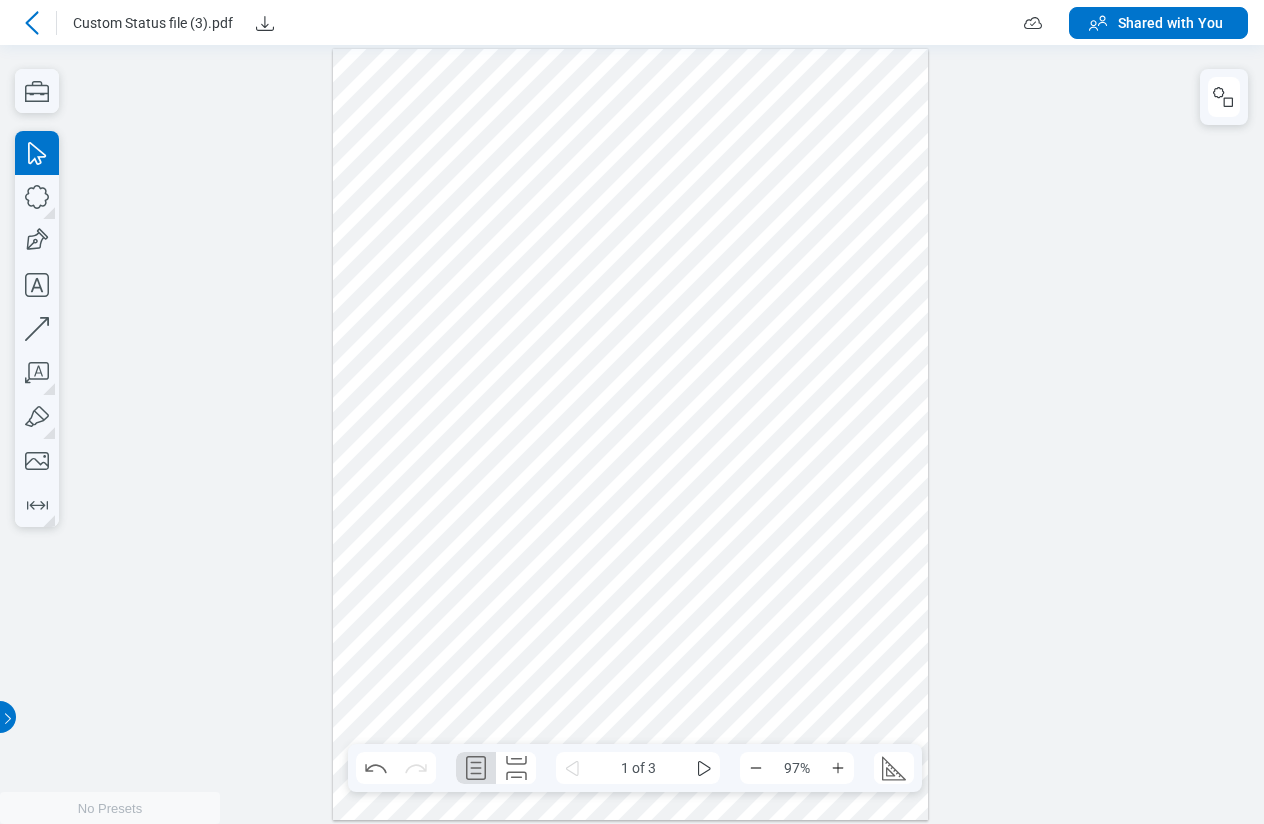 click at bounding box center [631, 434] 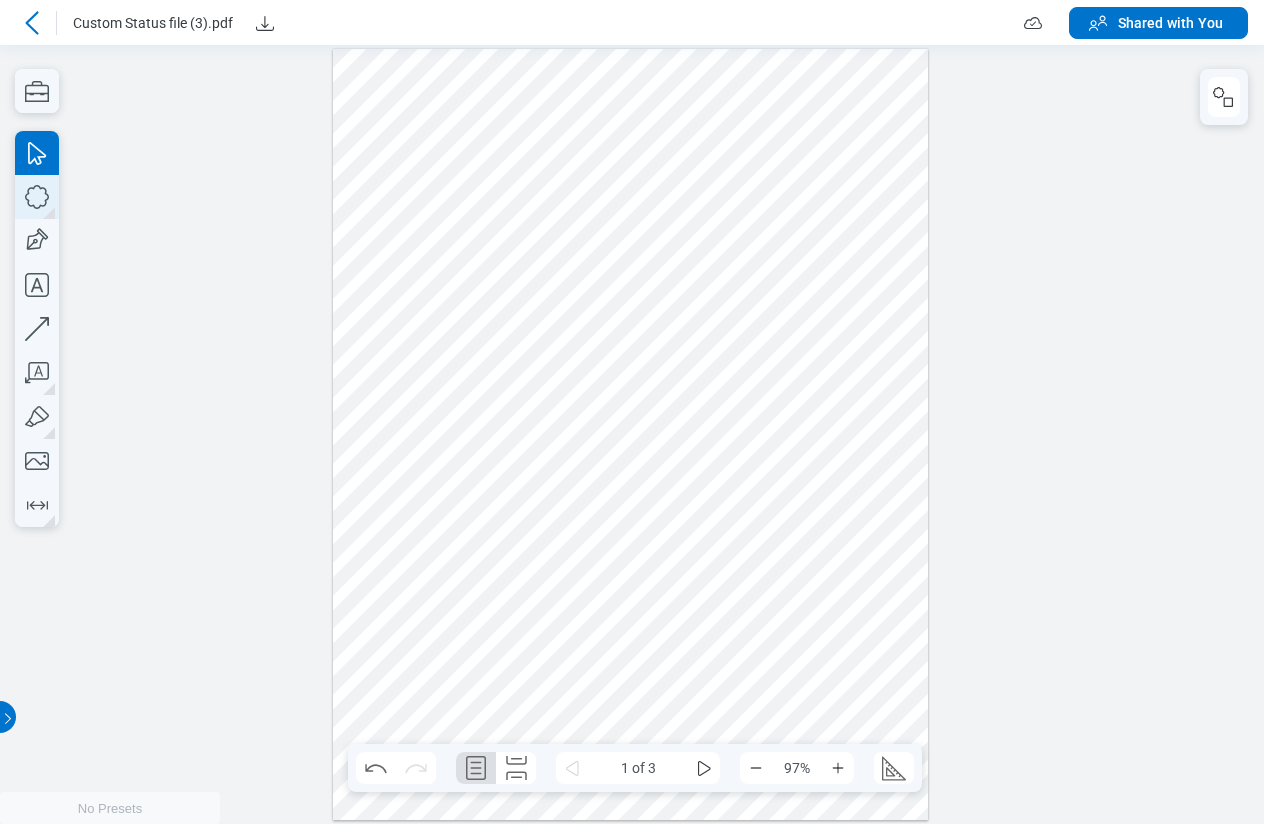 click 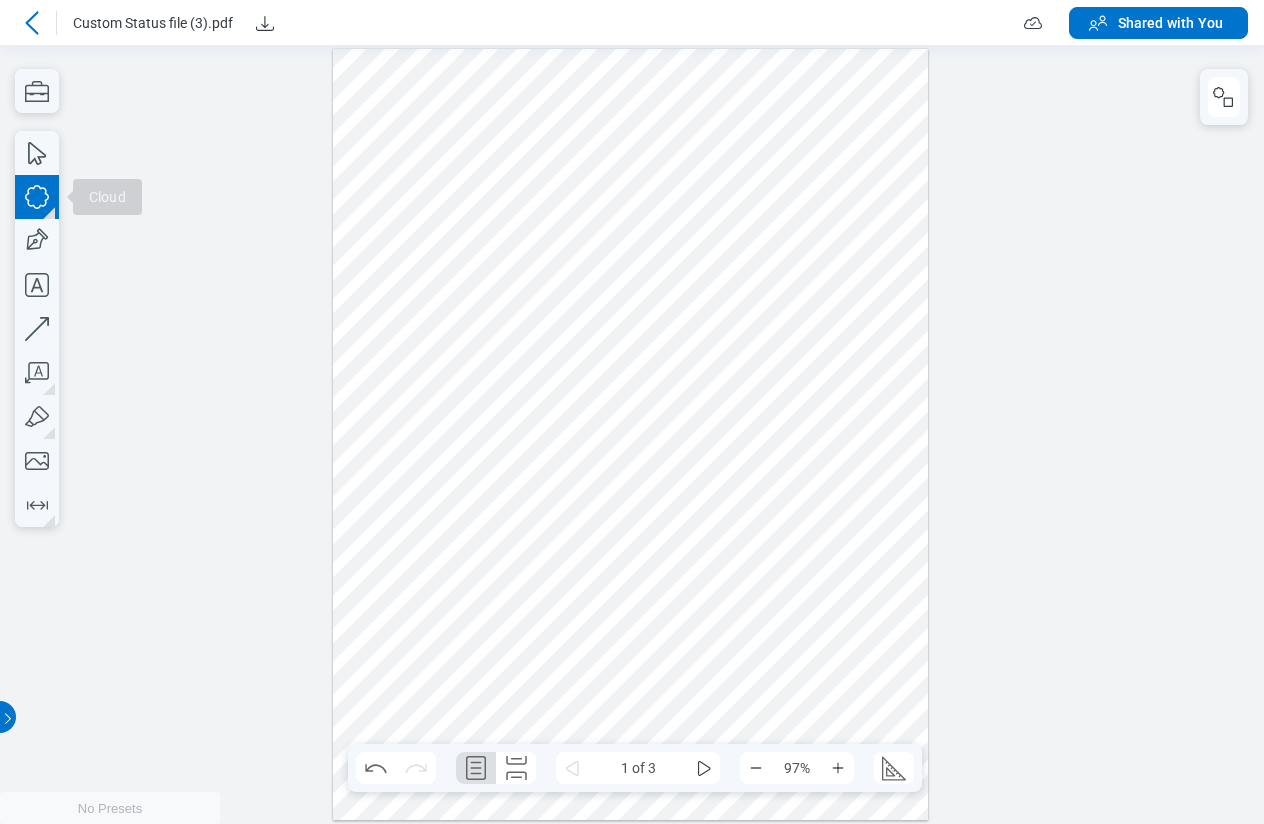 drag, startPoint x: 675, startPoint y: 492, endPoint x: 688, endPoint y: 497, distance: 13.928389 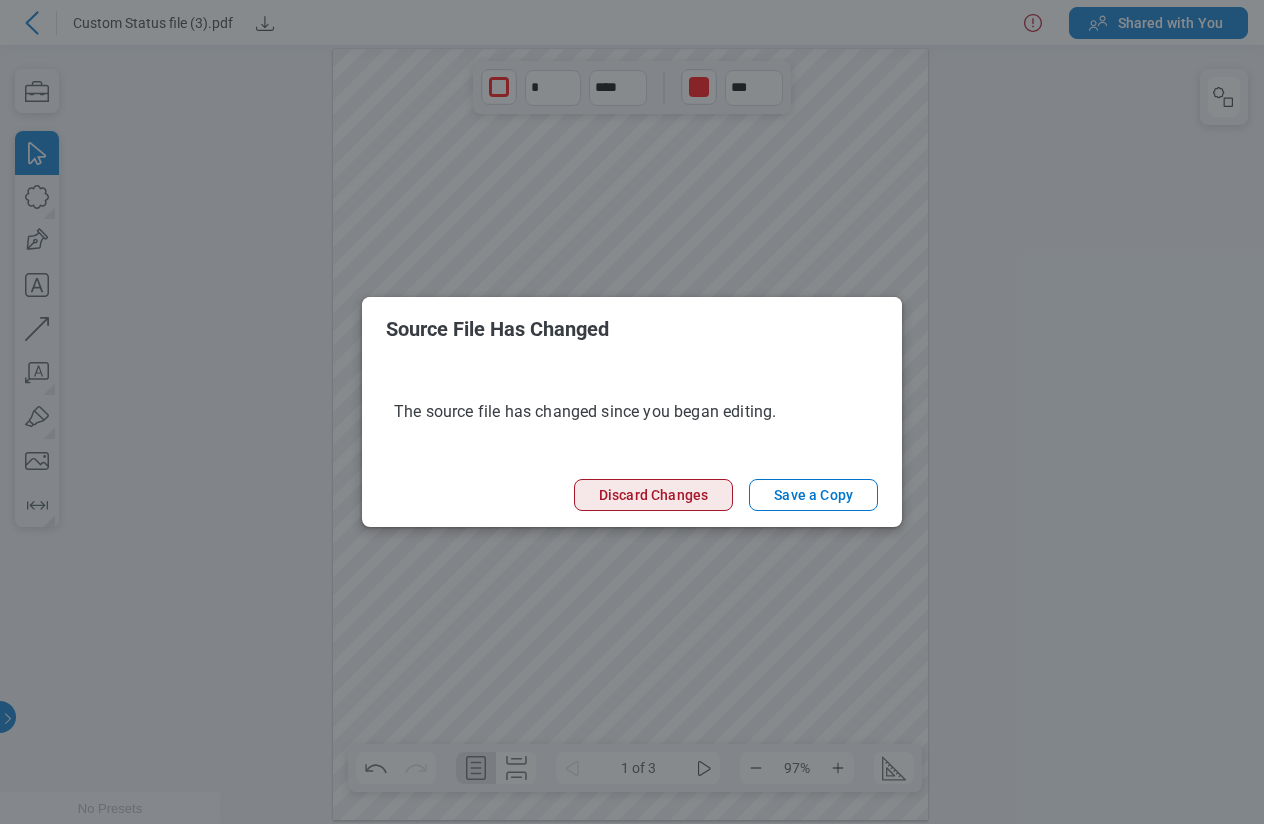 click on "Discard Changes" at bounding box center (653, 495) 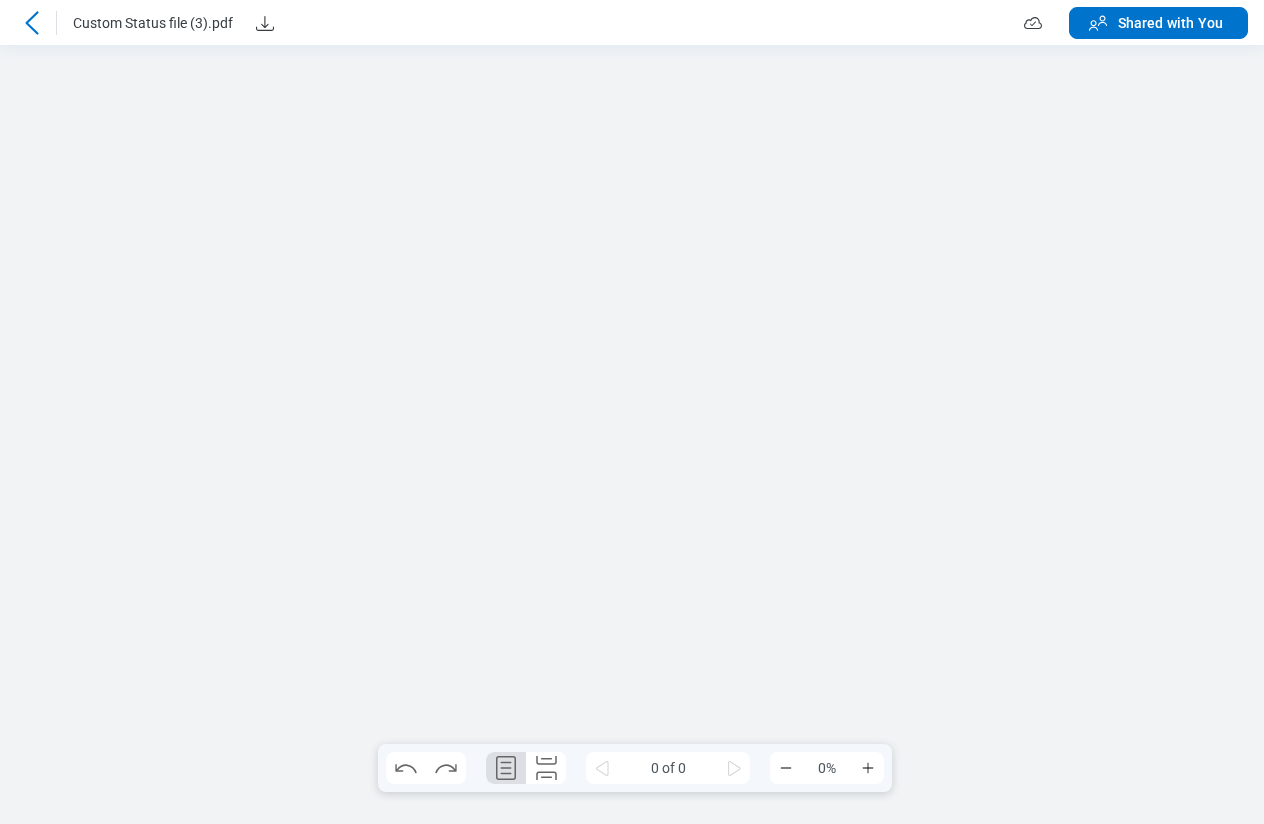 scroll, scrollTop: 0, scrollLeft: 0, axis: both 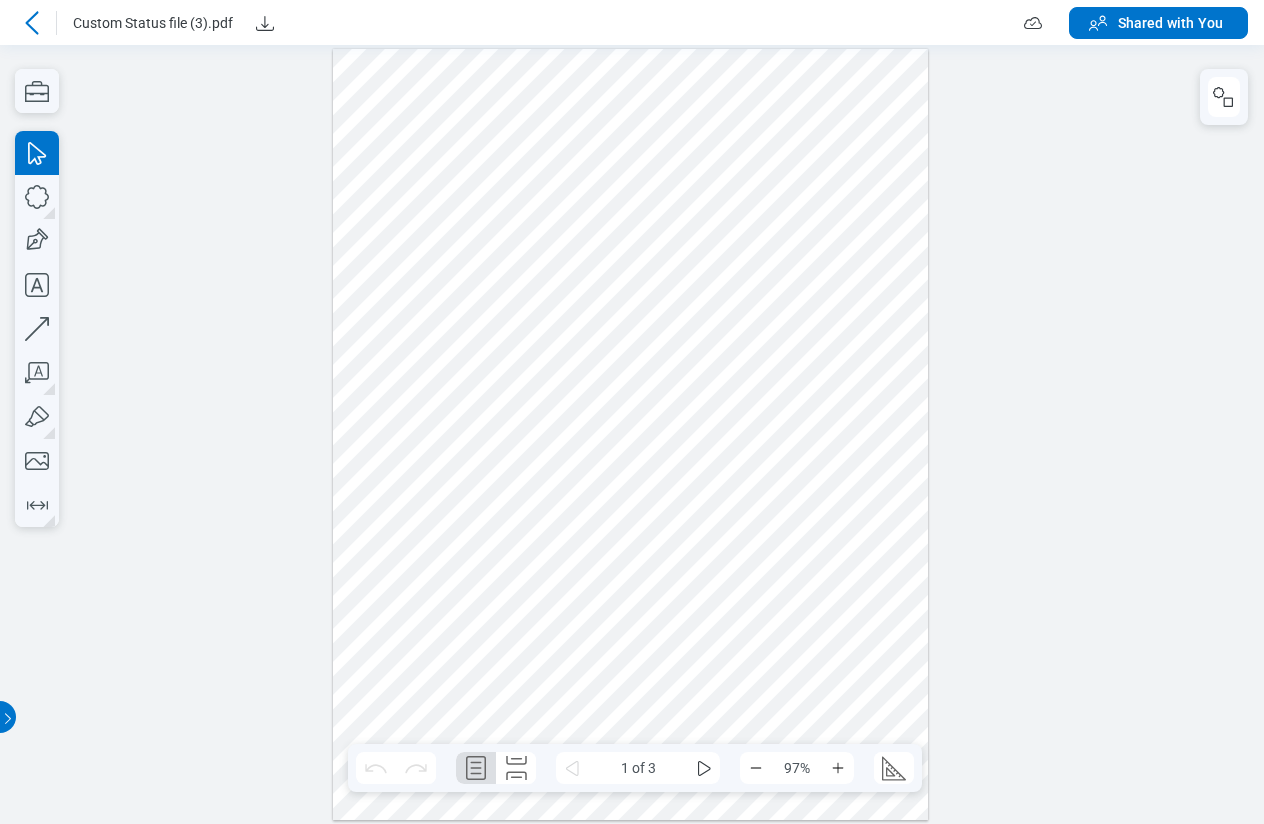 click at bounding box center [631, 434] 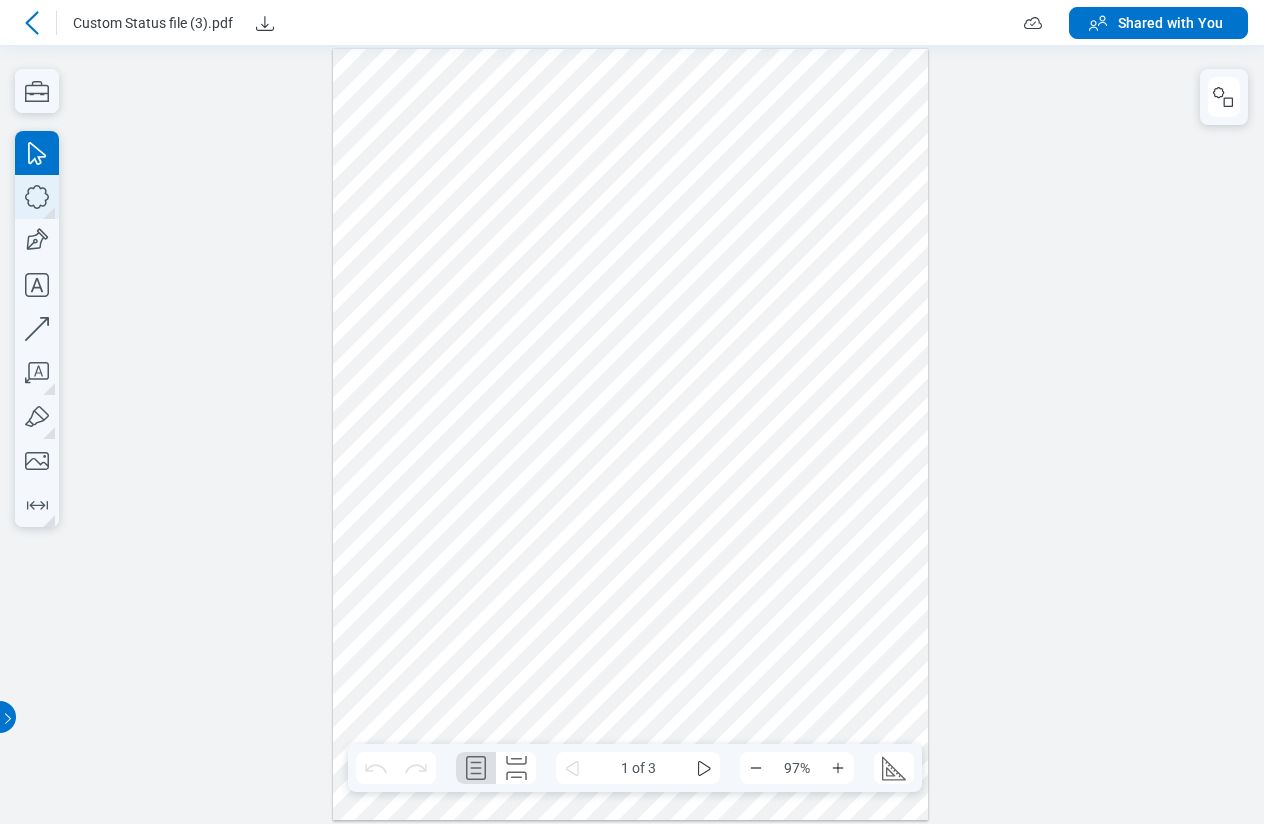 click 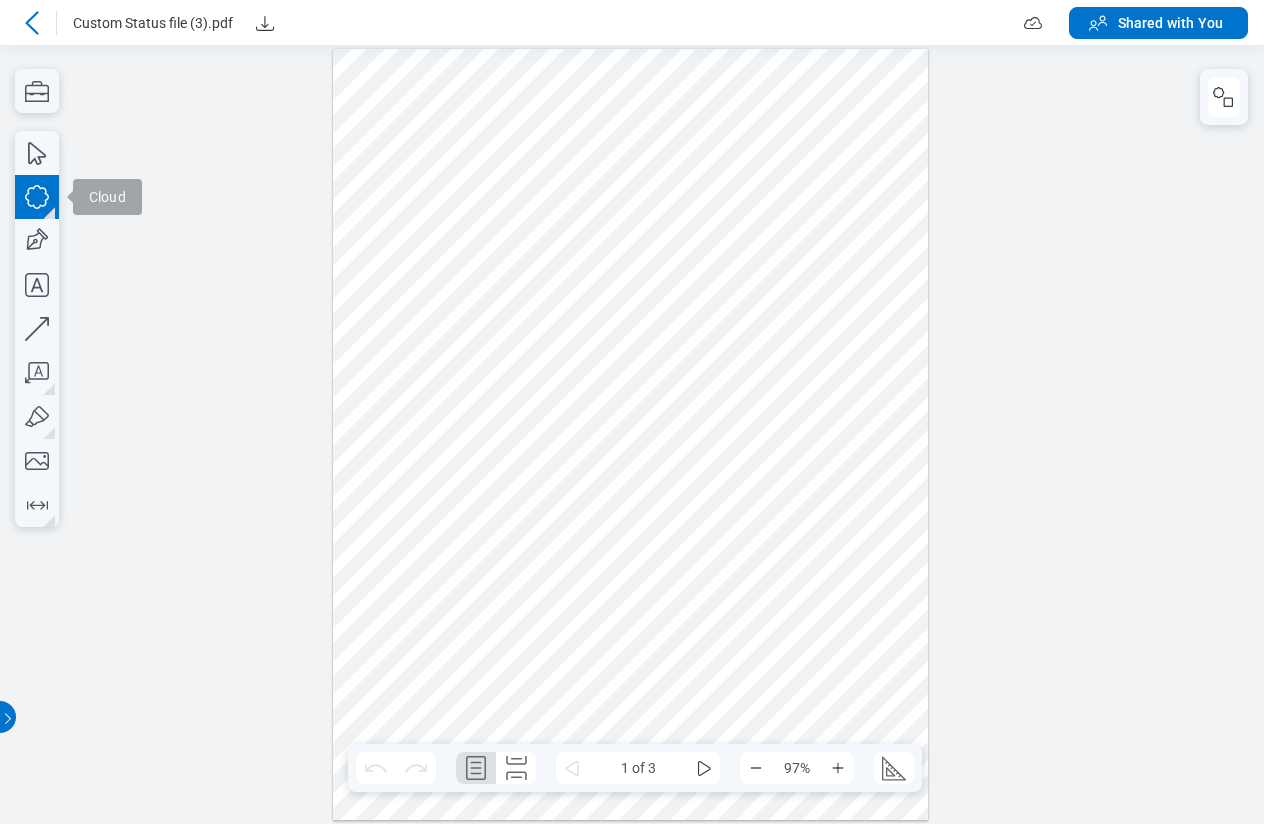 drag, startPoint x: 741, startPoint y: 431, endPoint x: 767, endPoint y: 453, distance: 34.058773 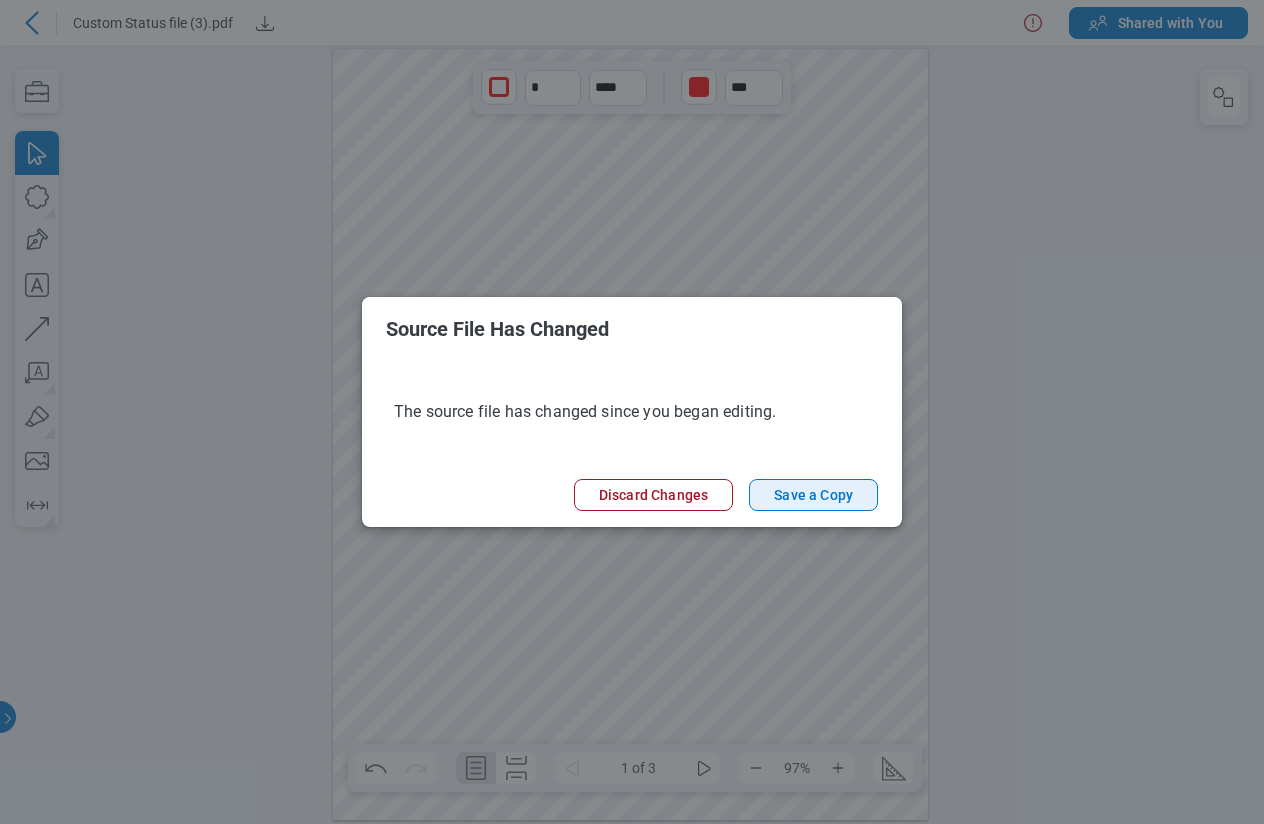 click on "Save a Copy" at bounding box center (813, 495) 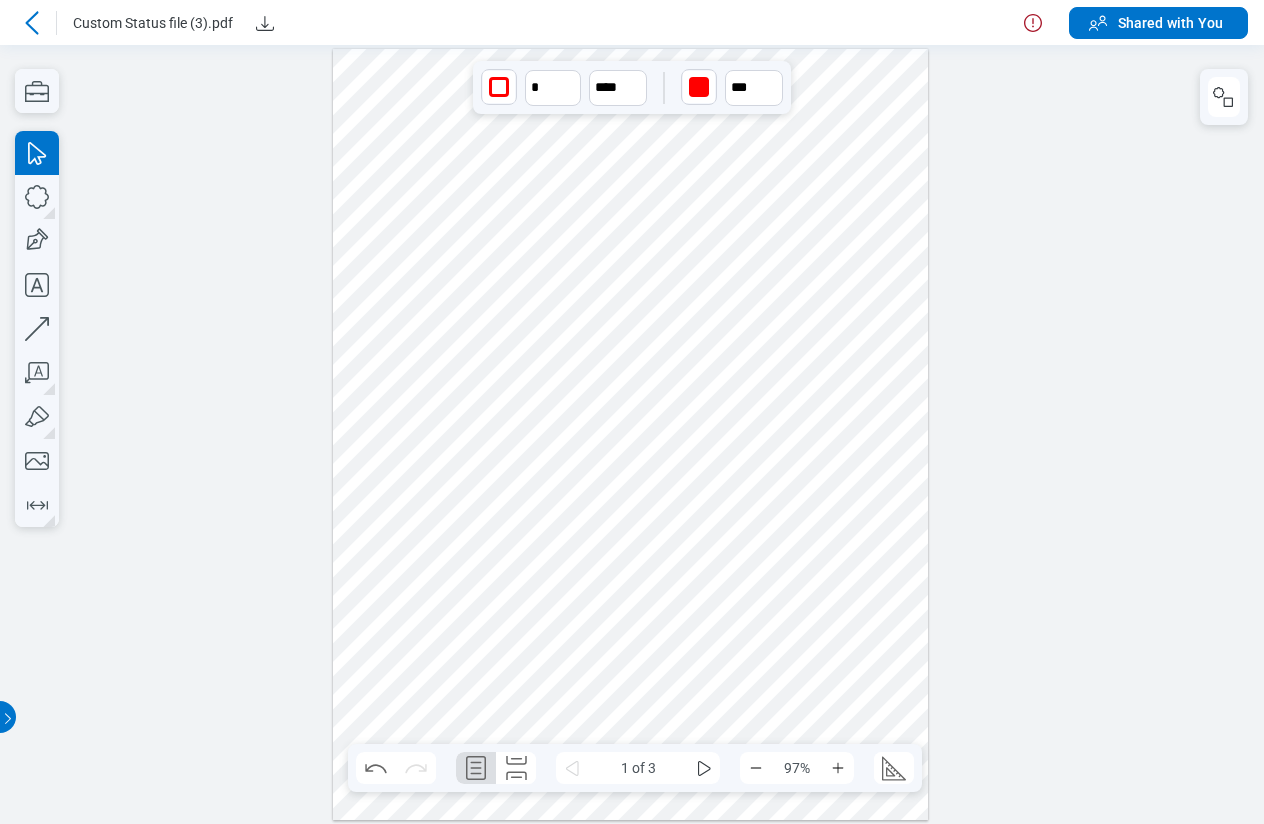 click at bounding box center (631, 434) 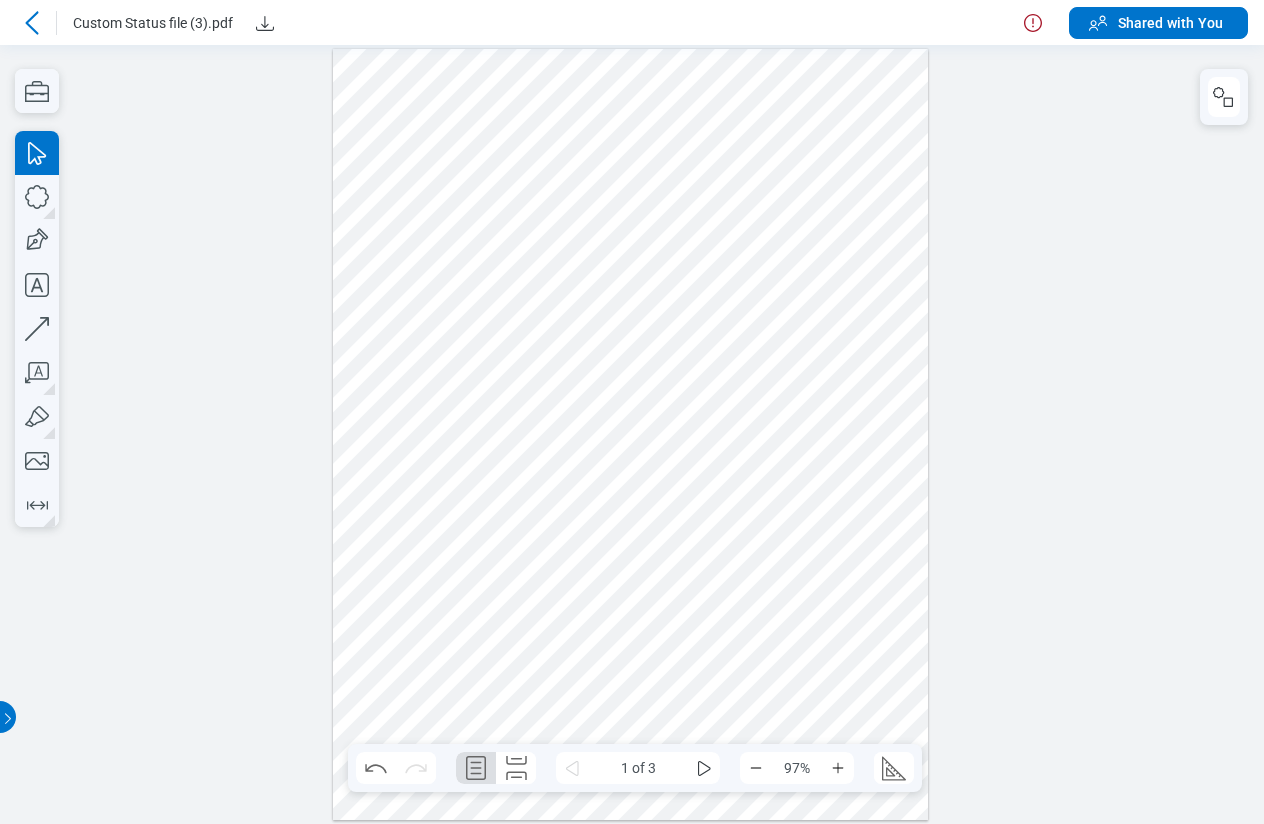 click 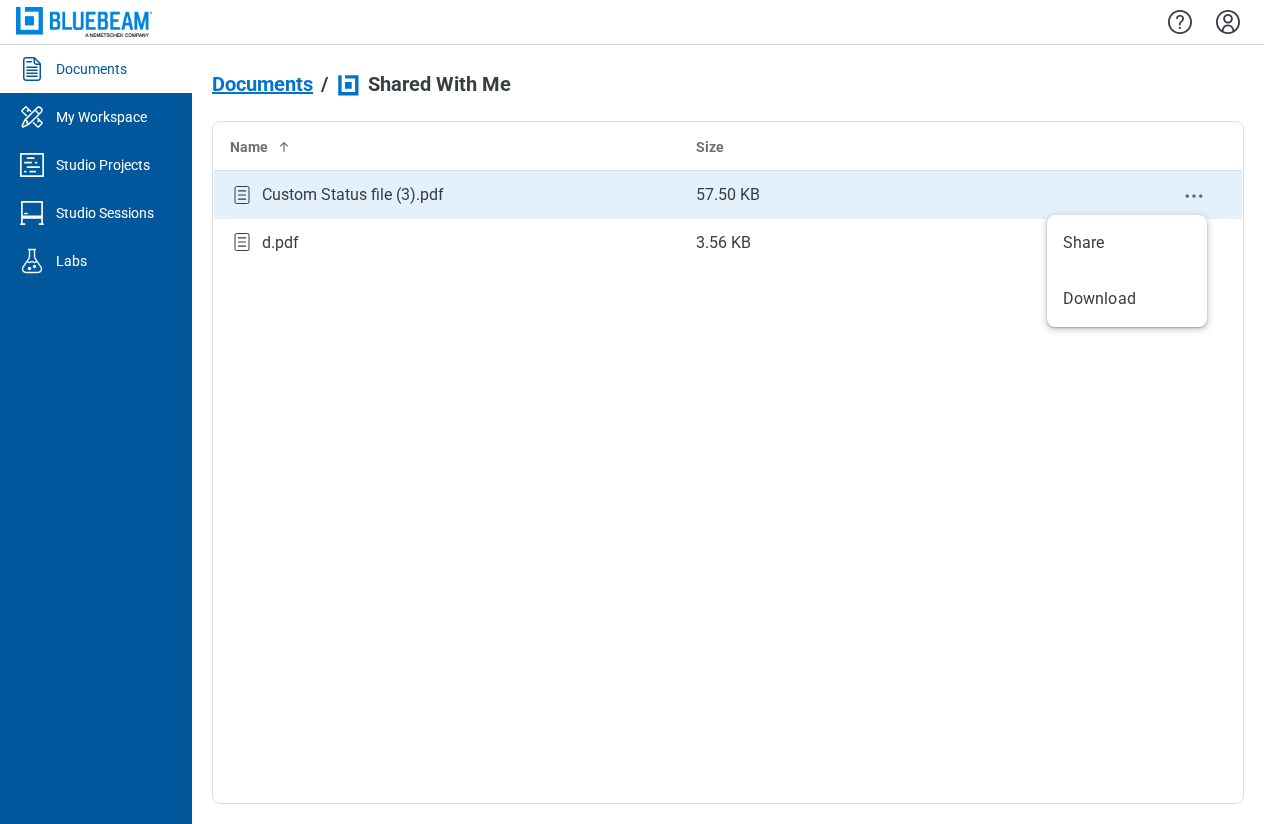 click 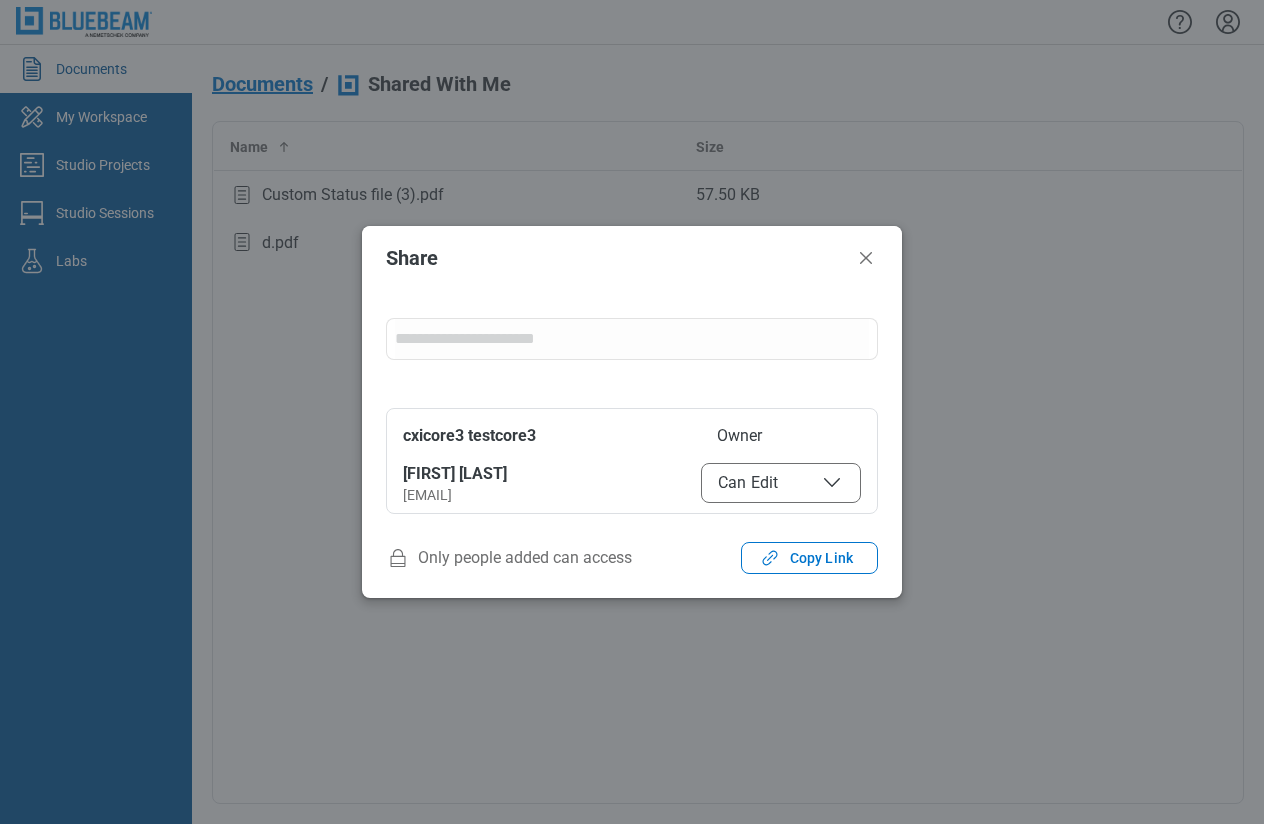 click on "Can Edit" at bounding box center (781, 483) 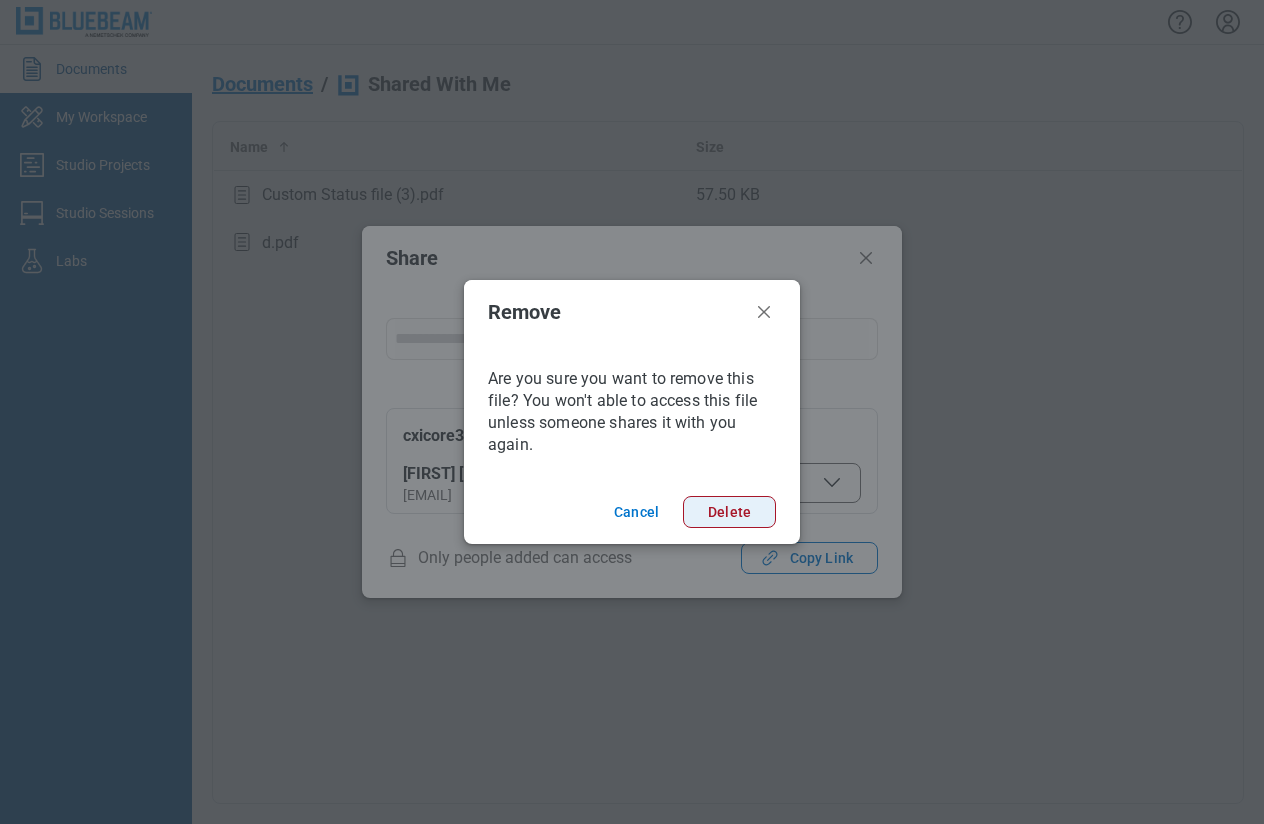 click on "Delete" at bounding box center (729, 512) 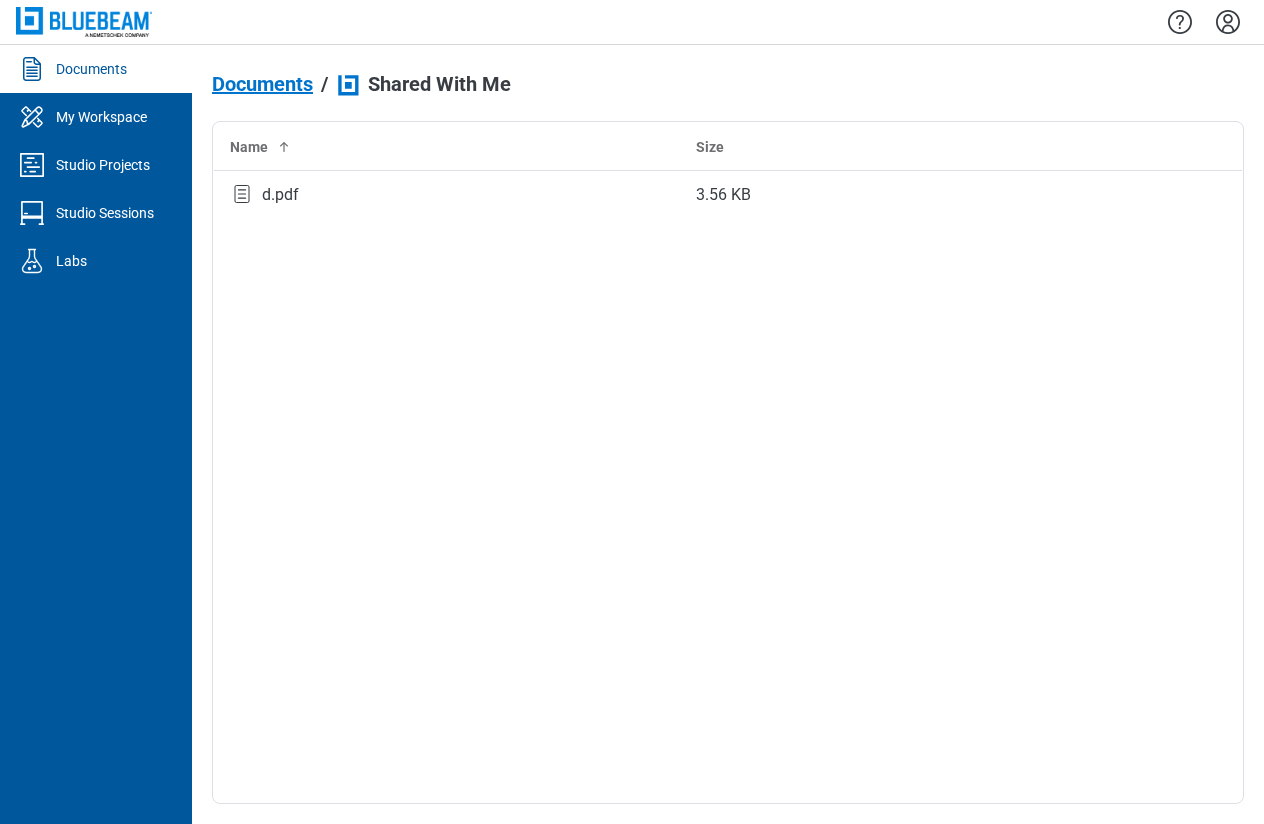 click on "Documents" at bounding box center (262, 84) 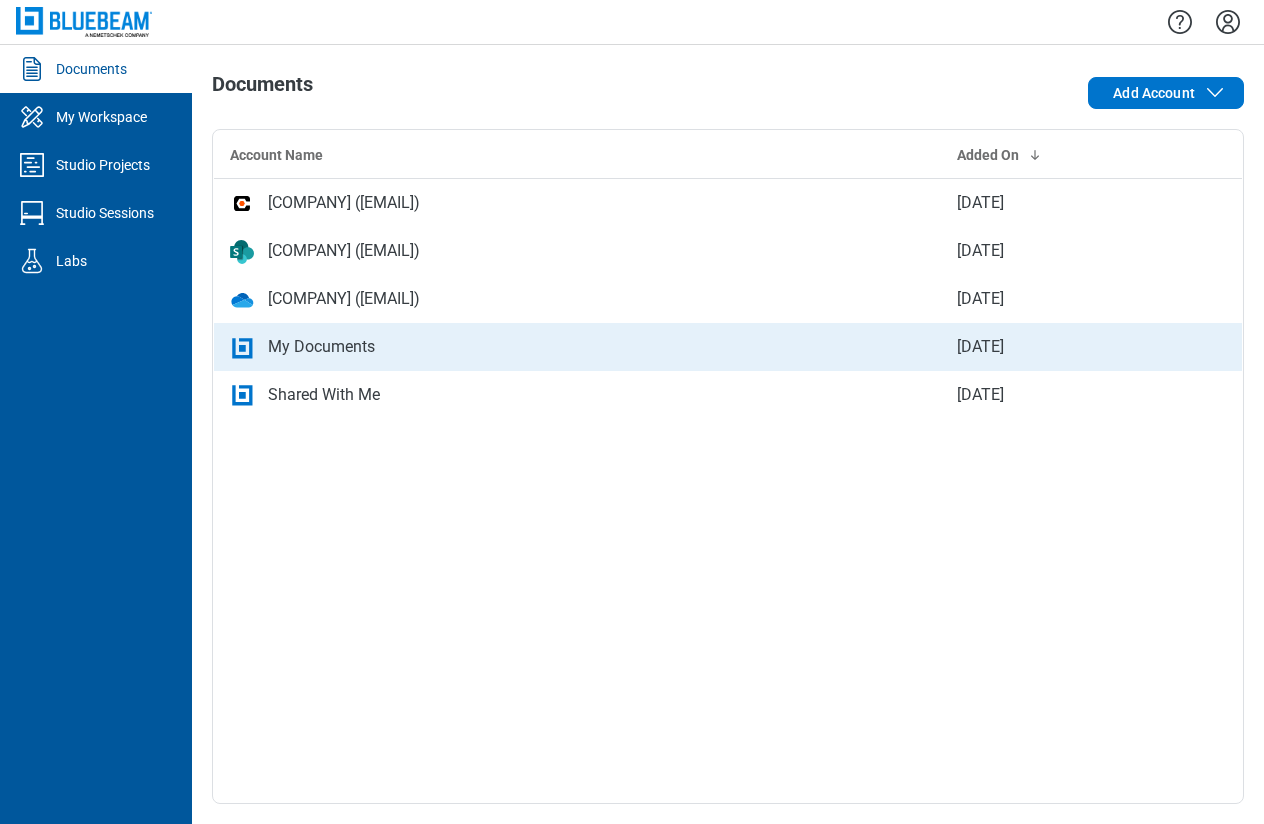 click on "My Documents" at bounding box center [577, 347] 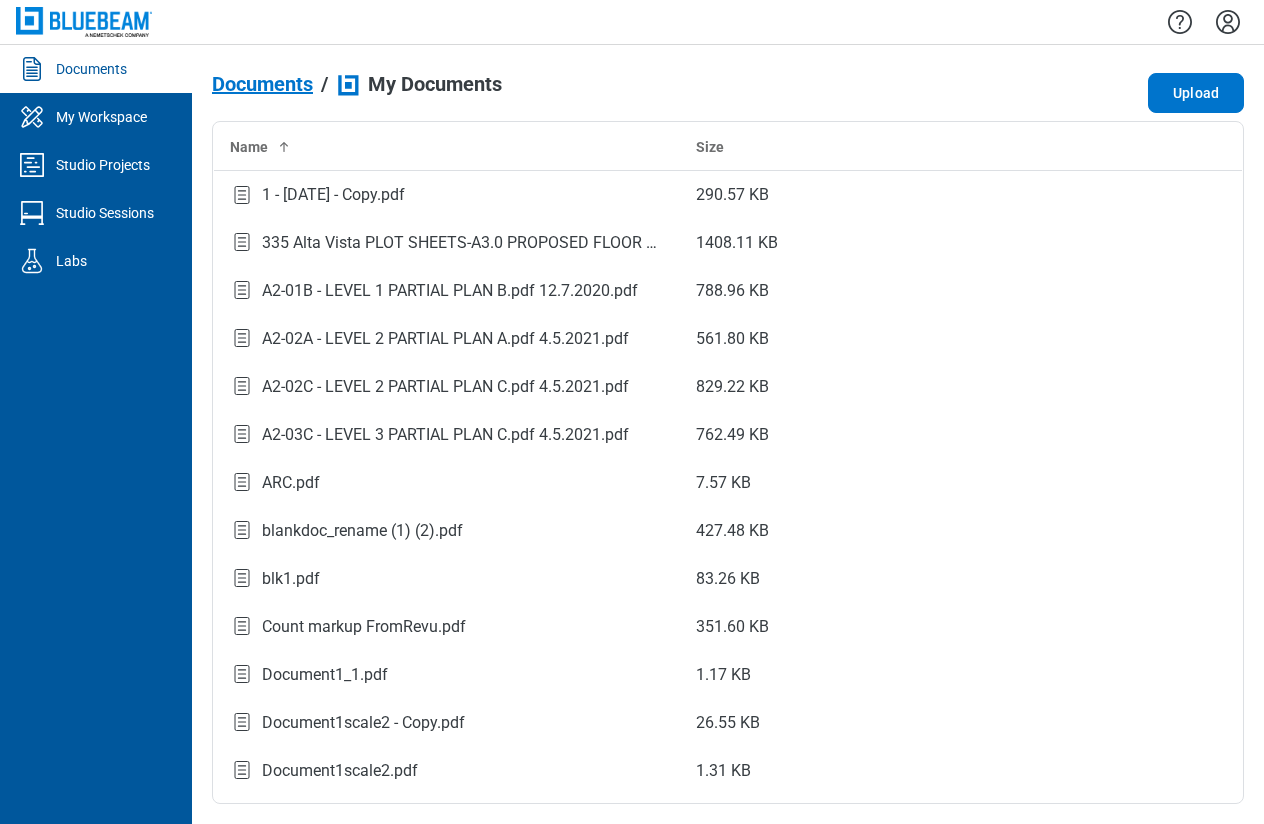 click on "Documents" at bounding box center (262, 84) 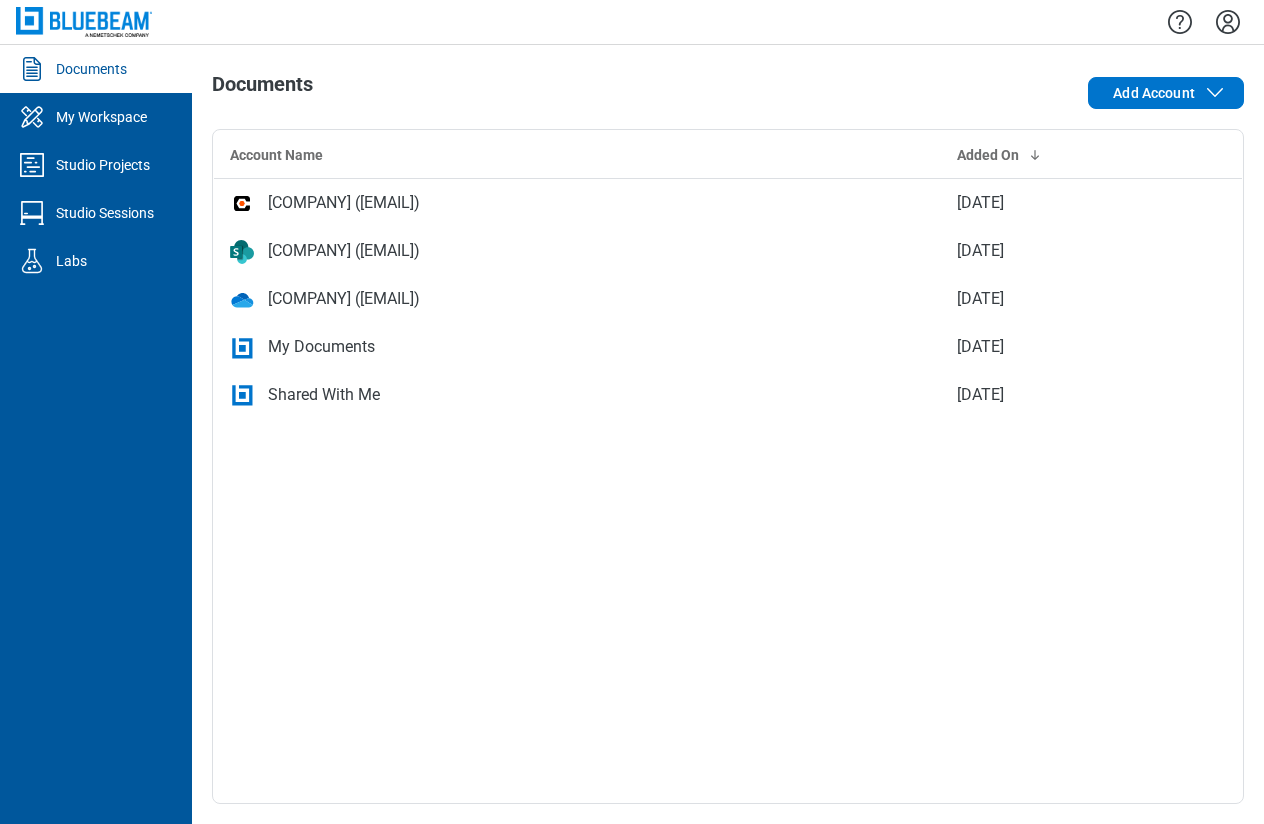 click on "Shared With Me" at bounding box center (577, 395) 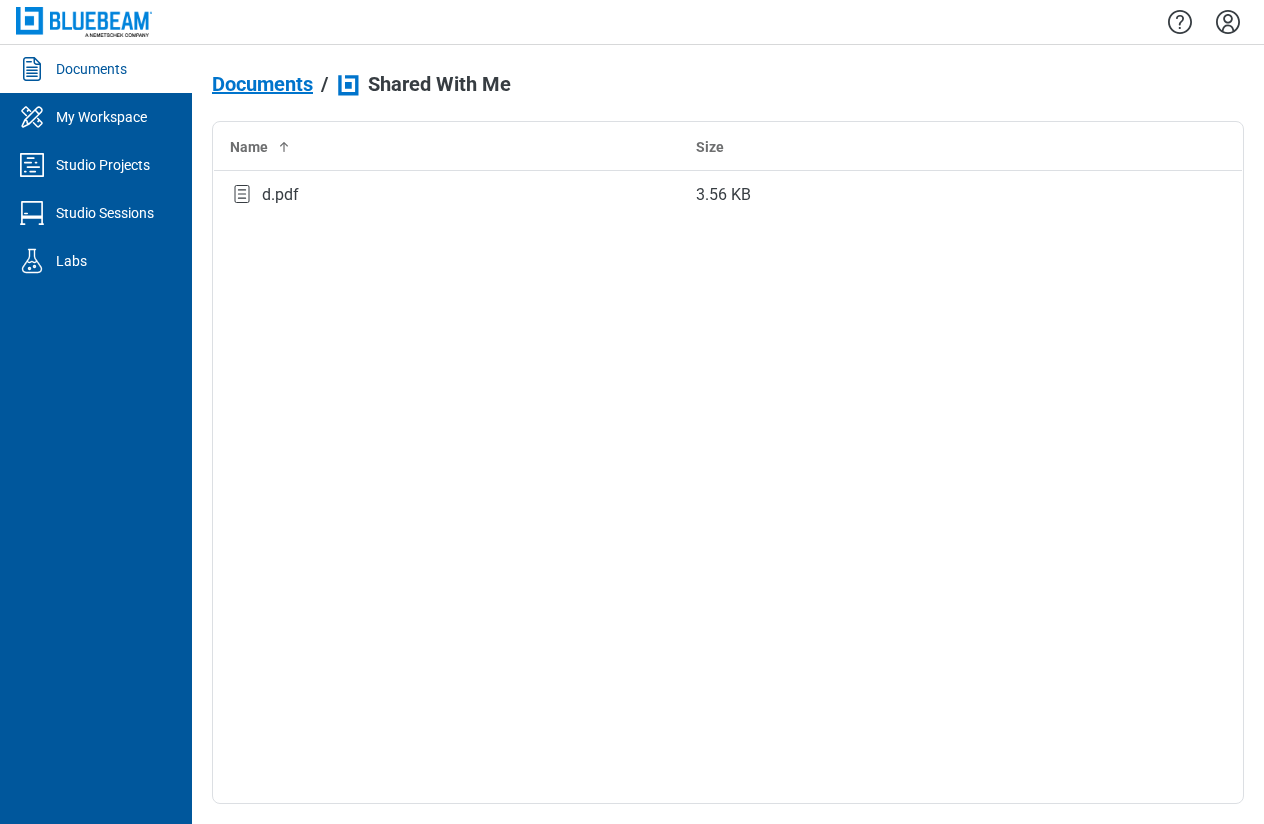 click on "Documents / Shared With Me Name Size d.pdf 3.56 KB" at bounding box center [728, 434] 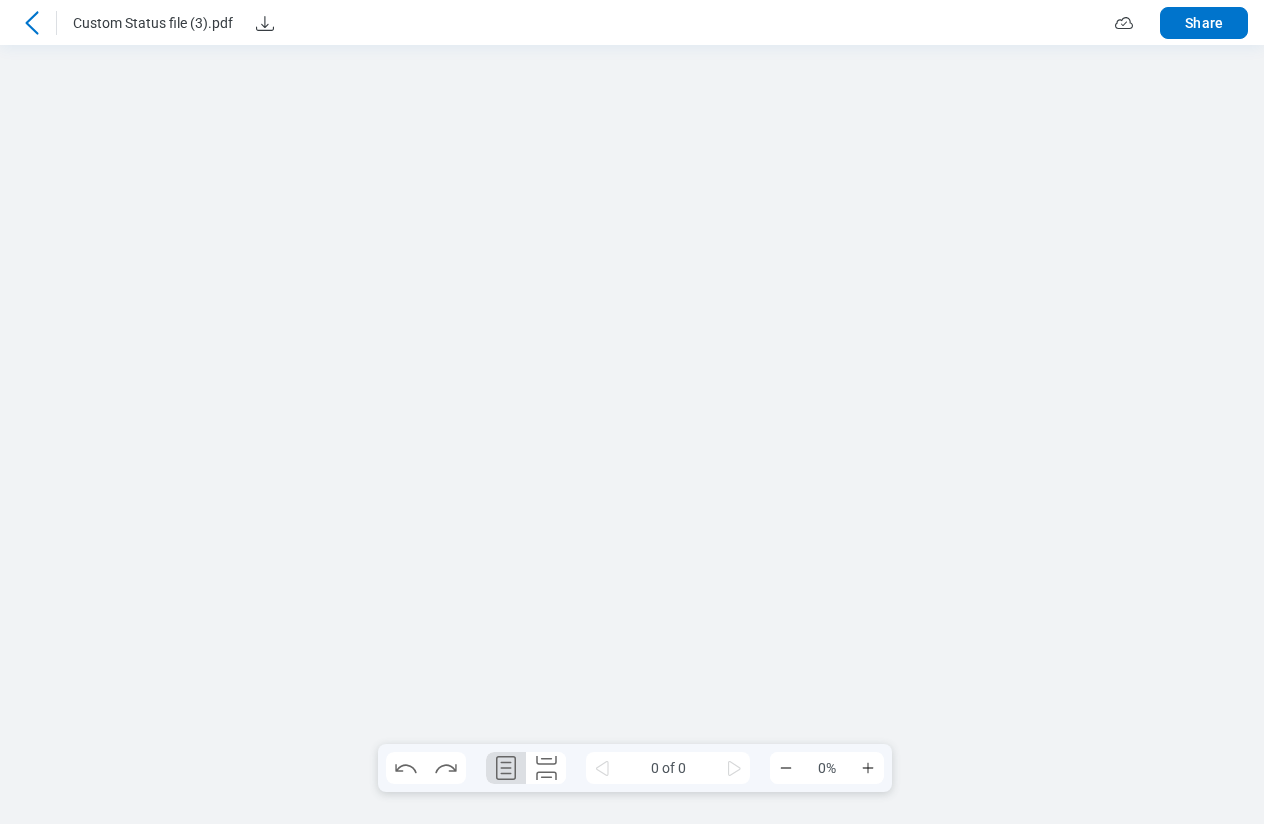 scroll, scrollTop: 0, scrollLeft: 0, axis: both 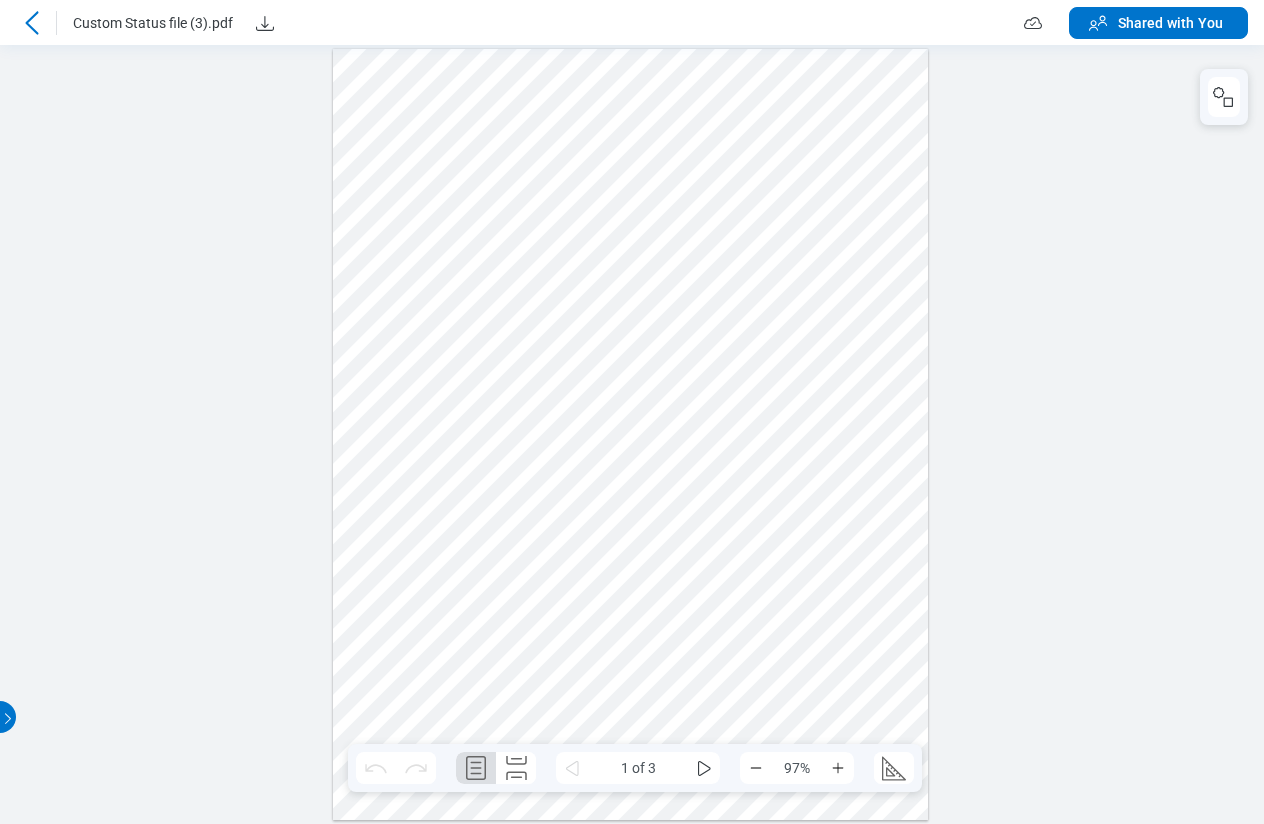 click 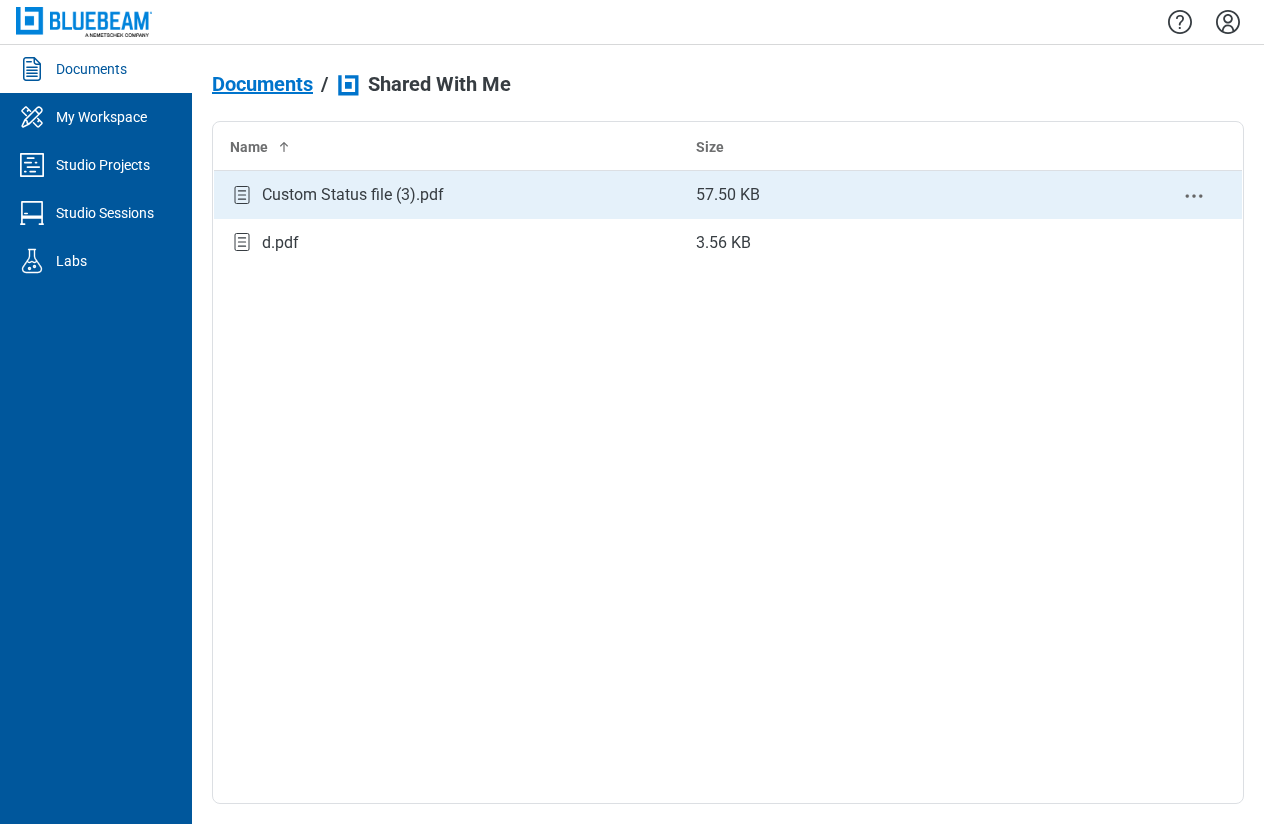 click on "57.50 KB" at bounding box center (913, 195) 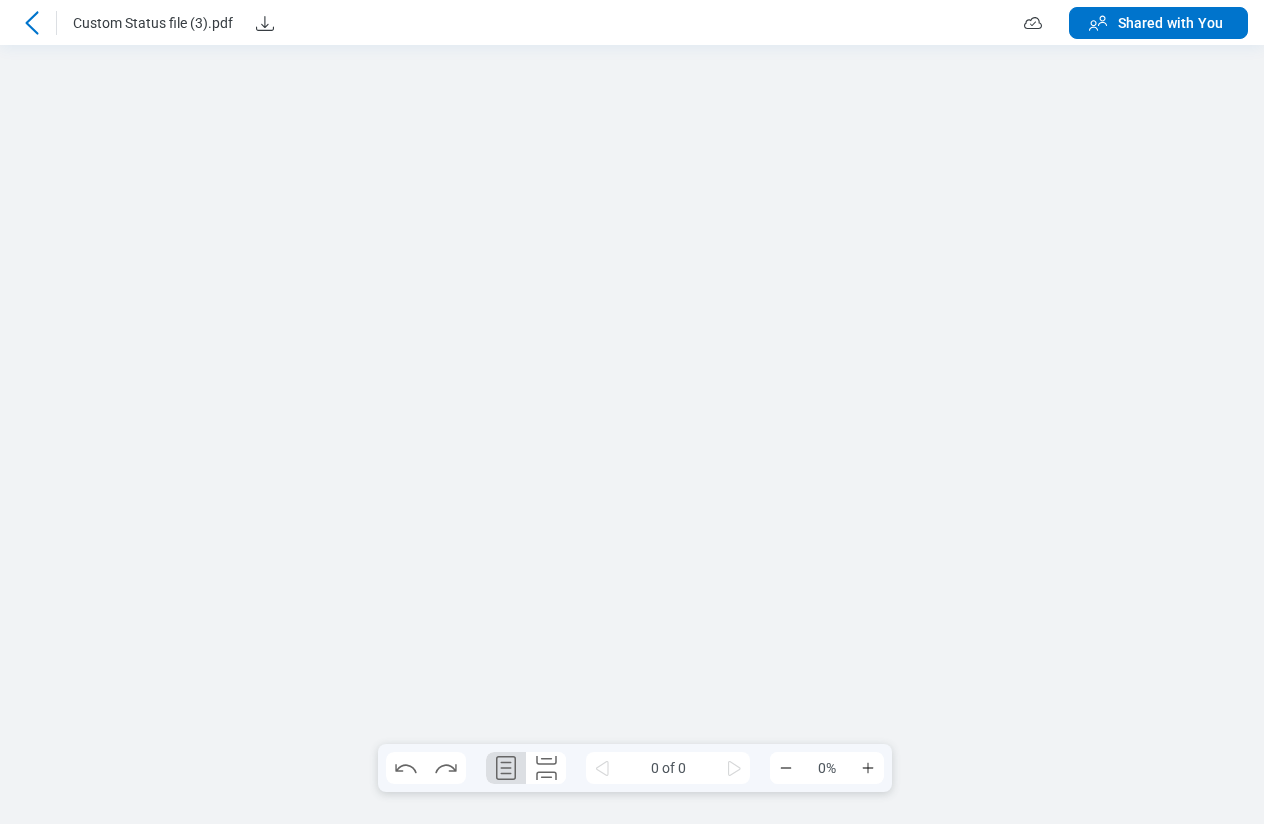 scroll, scrollTop: 0, scrollLeft: 0, axis: both 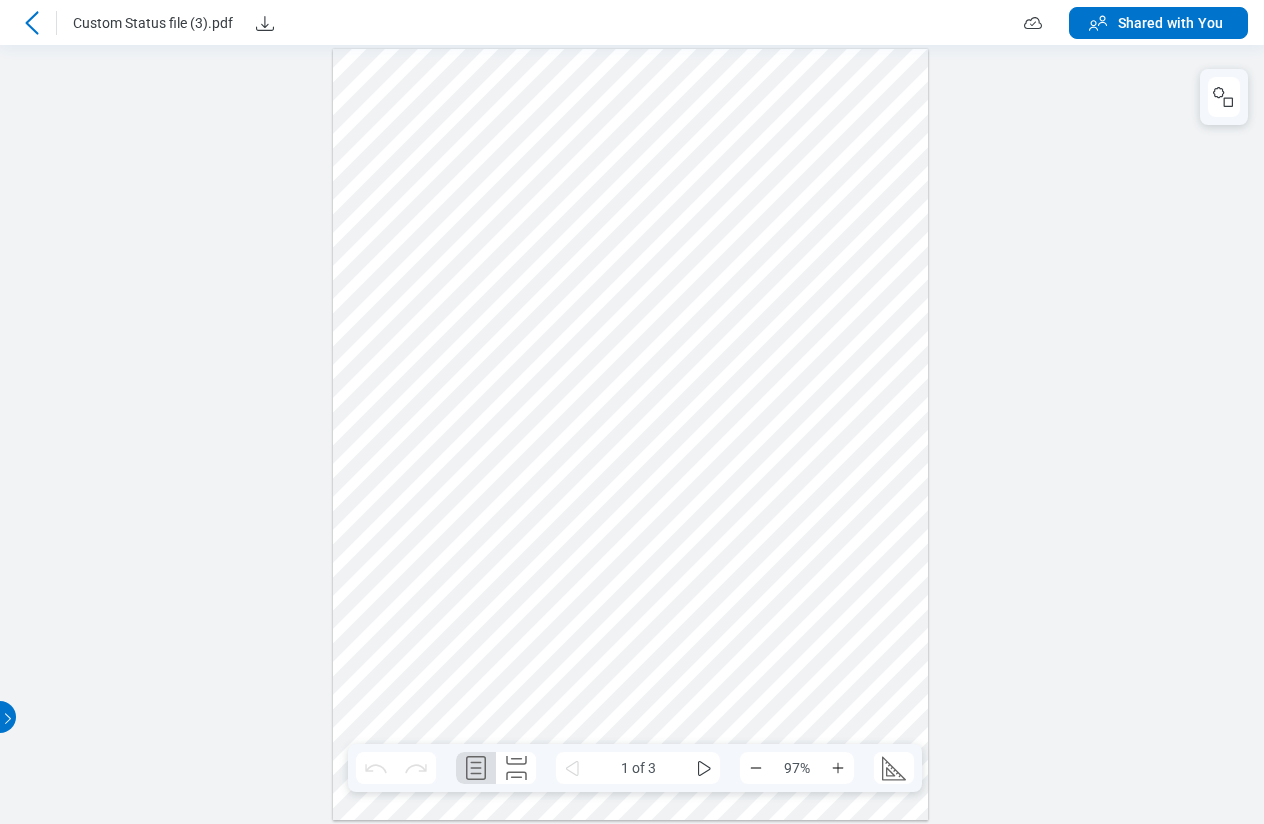 click at bounding box center [631, 434] 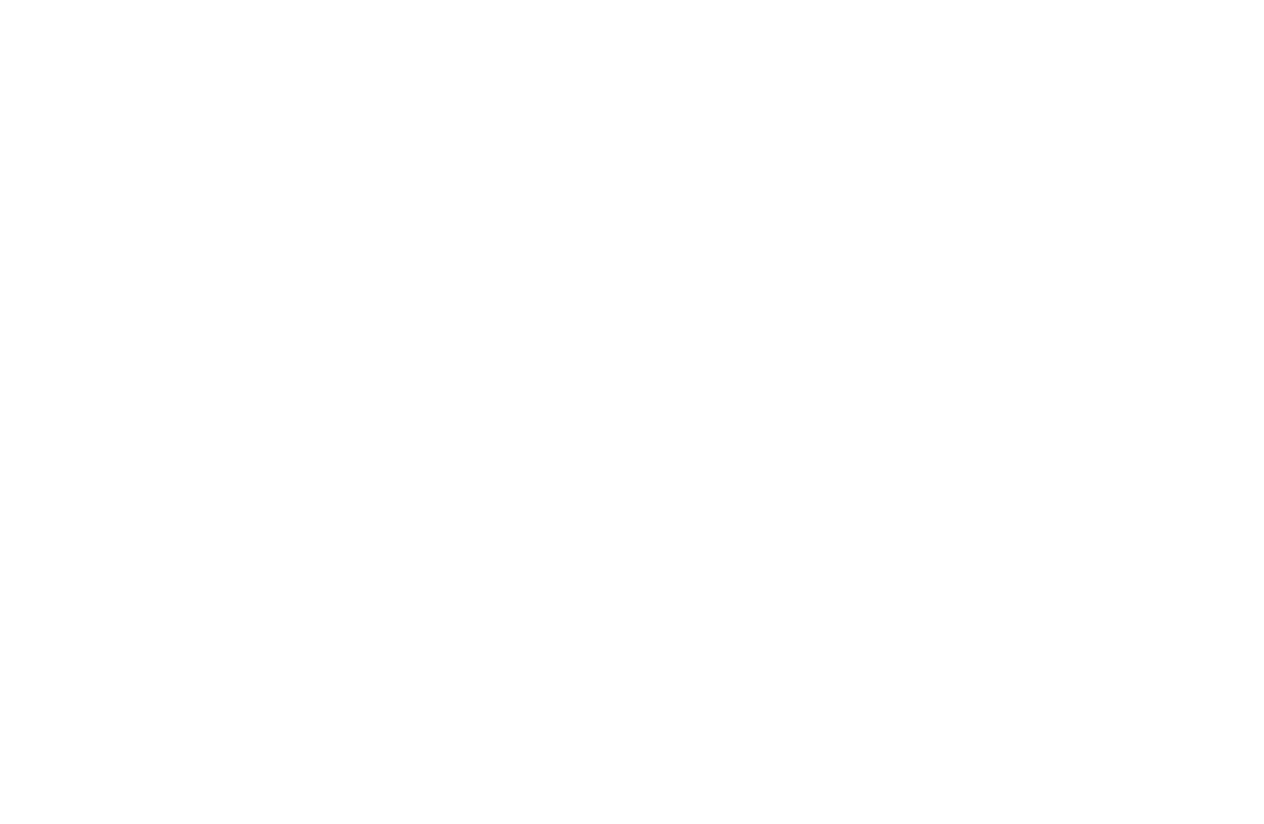 scroll, scrollTop: 0, scrollLeft: 0, axis: both 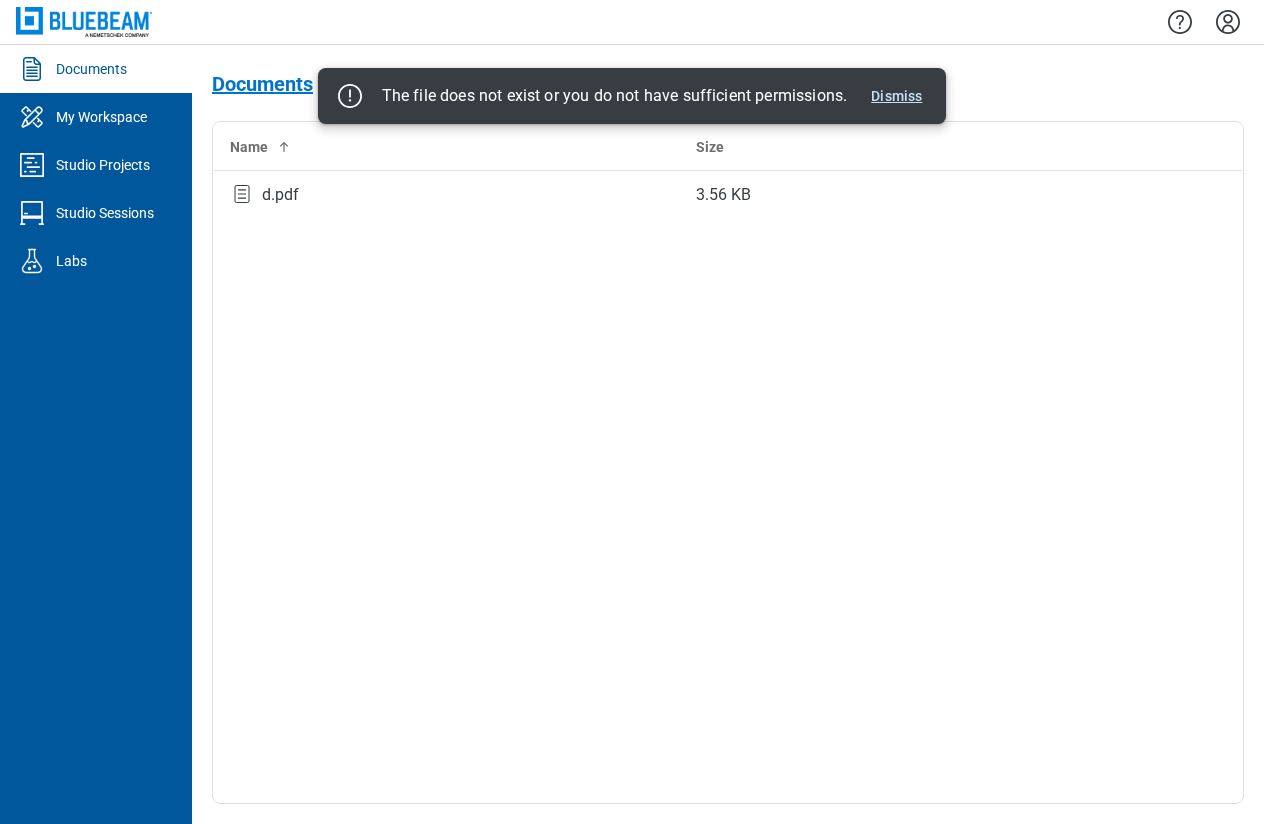 click on "Dismiss" at bounding box center (896, 96) 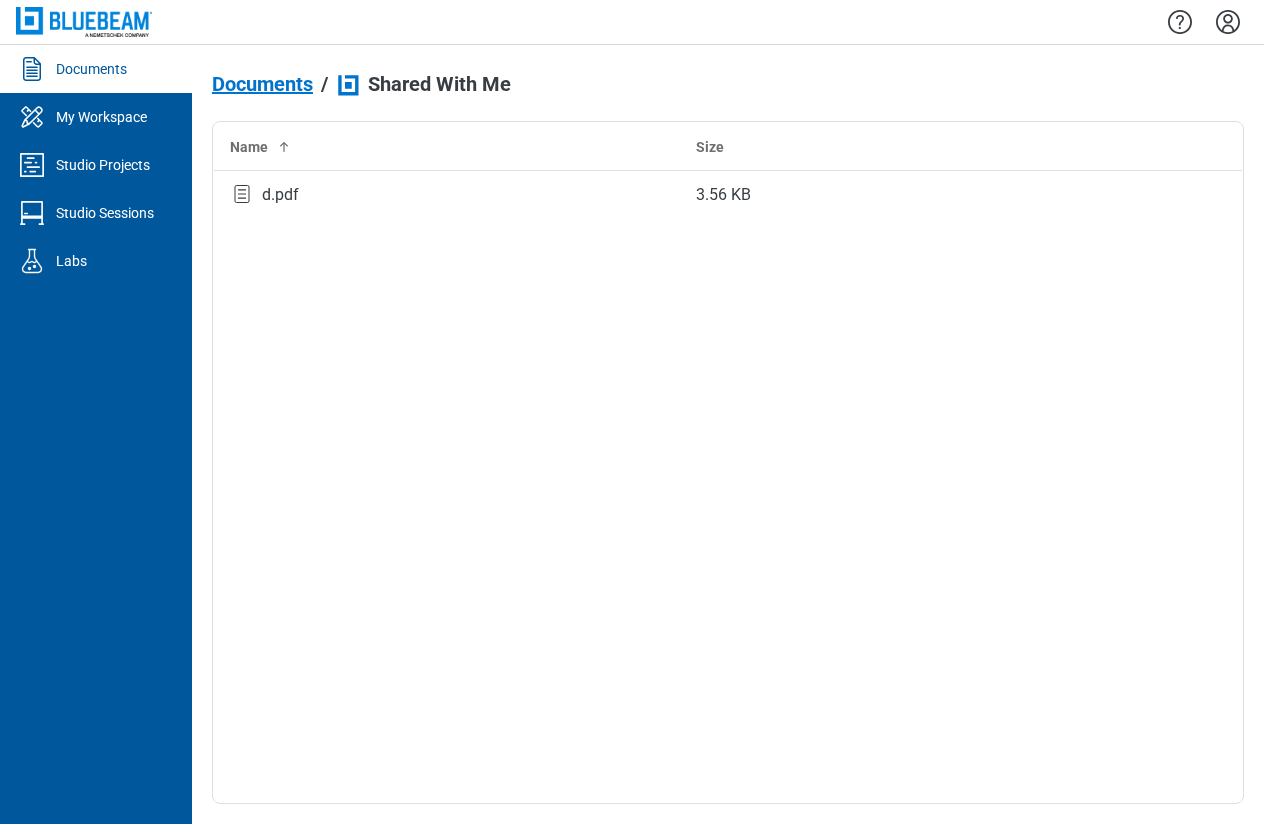 click at bounding box center [728, 22] 